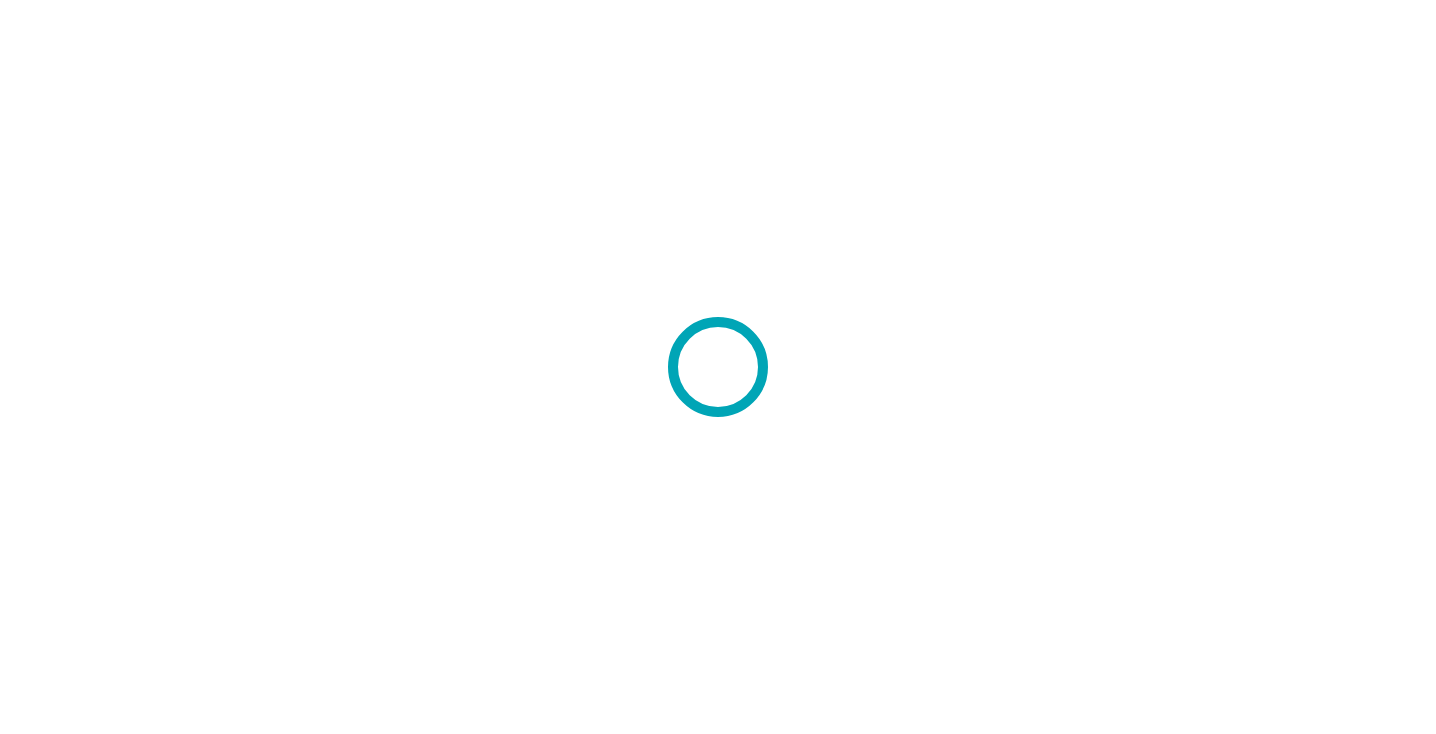 scroll, scrollTop: 0, scrollLeft: 0, axis: both 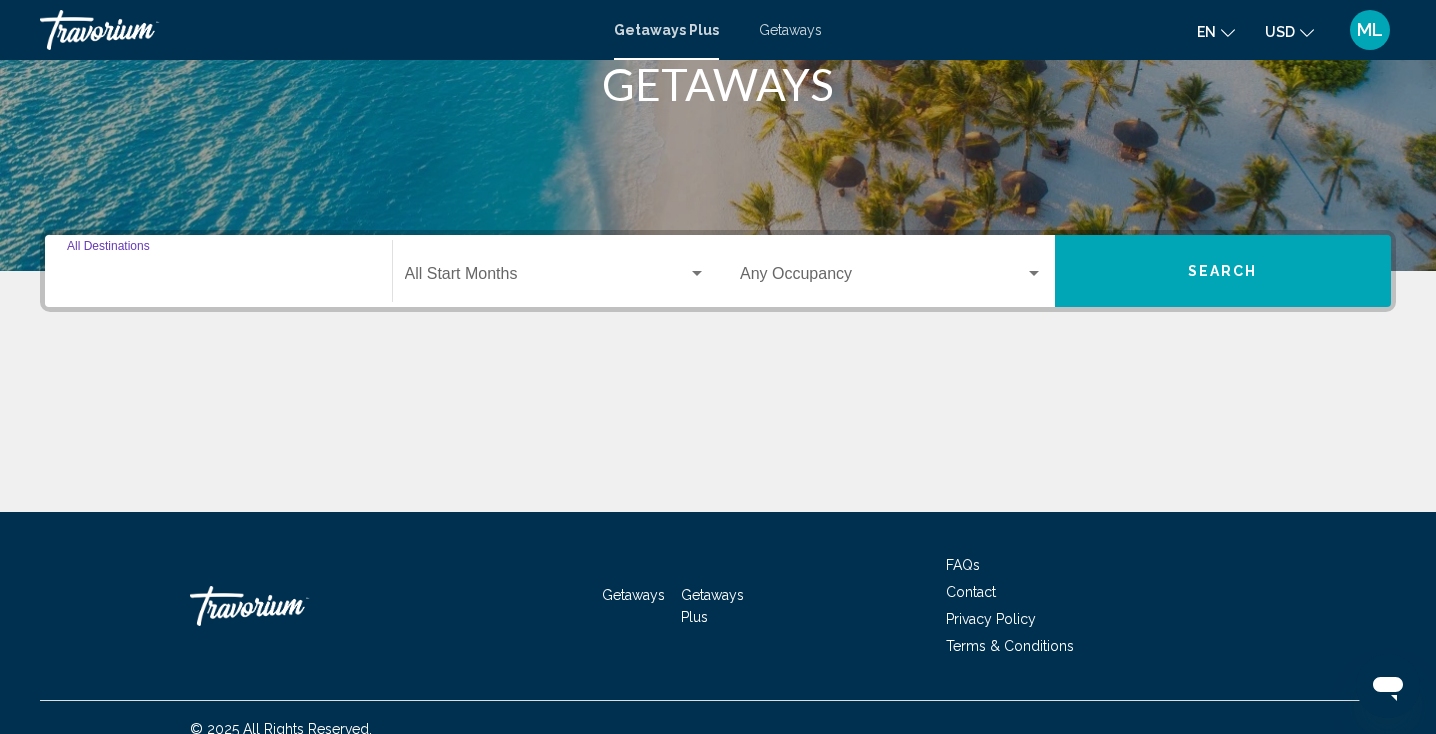 click on "Destination All Destinations" at bounding box center (218, 278) 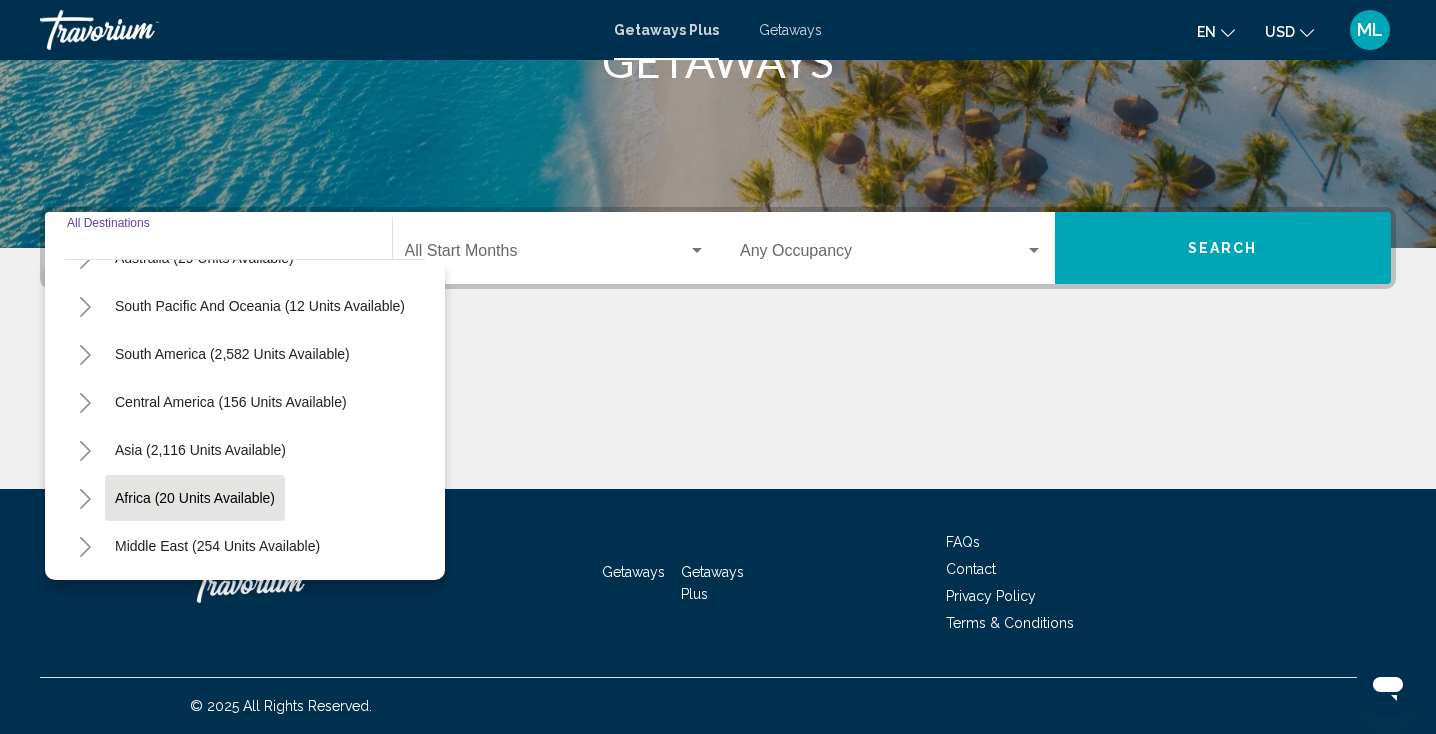 scroll, scrollTop: 324, scrollLeft: 0, axis: vertical 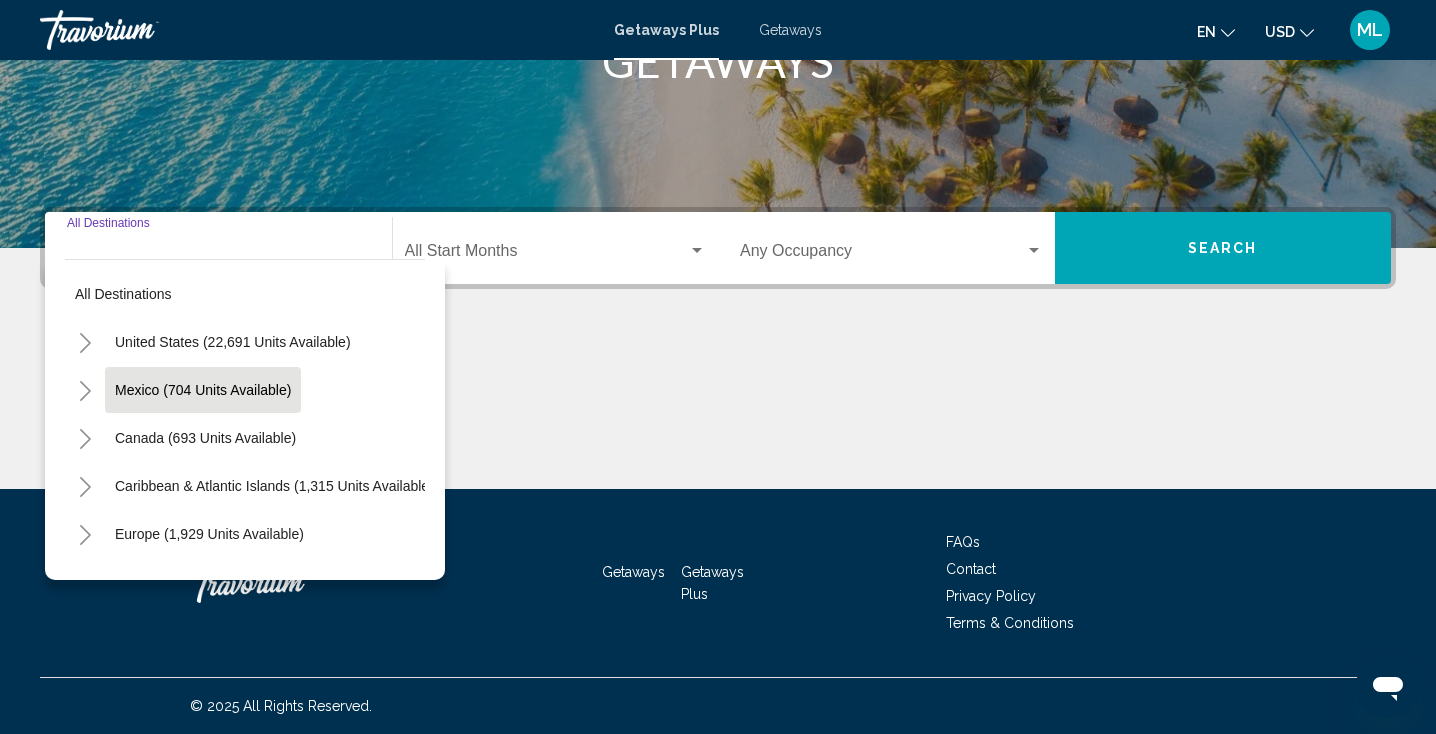click on "Mexico (704 units available)" at bounding box center [205, 438] 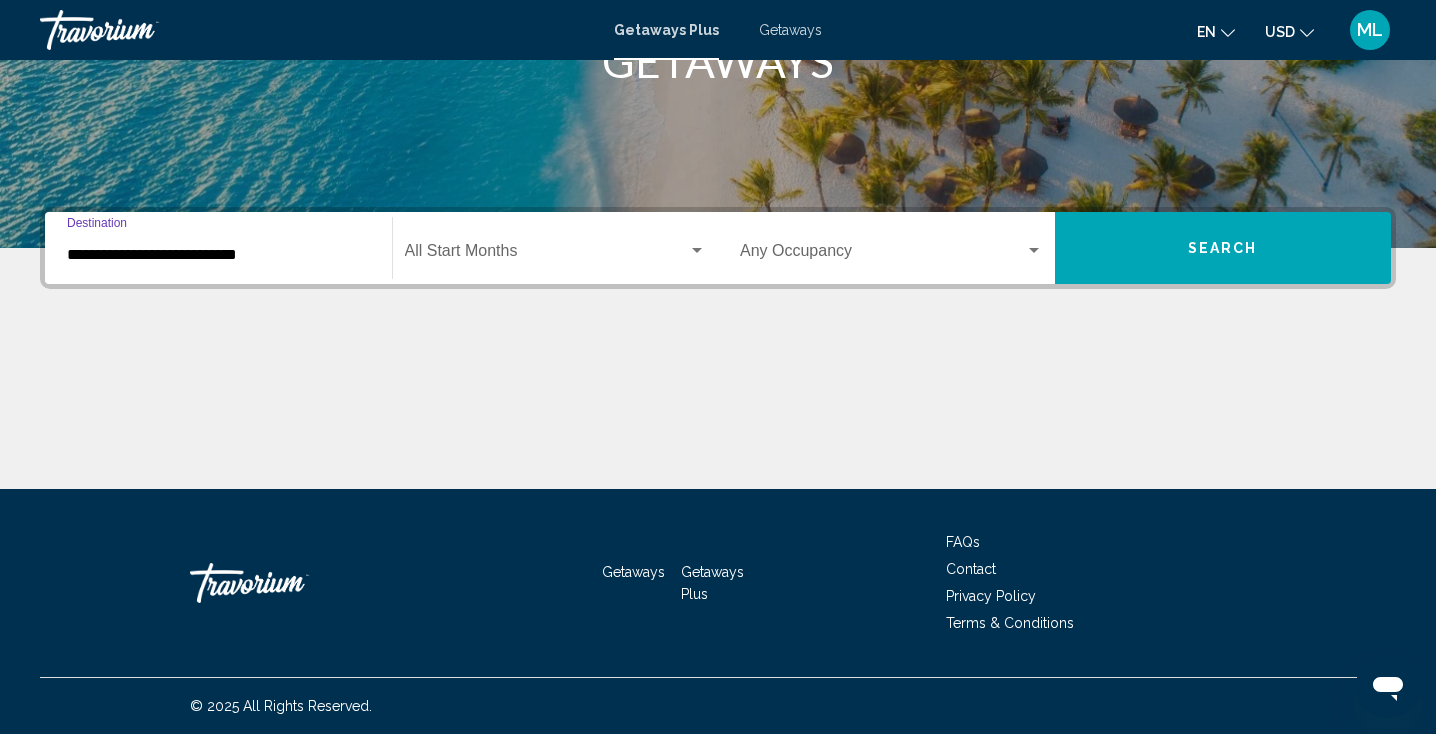 click on "Start Month All Start Months" 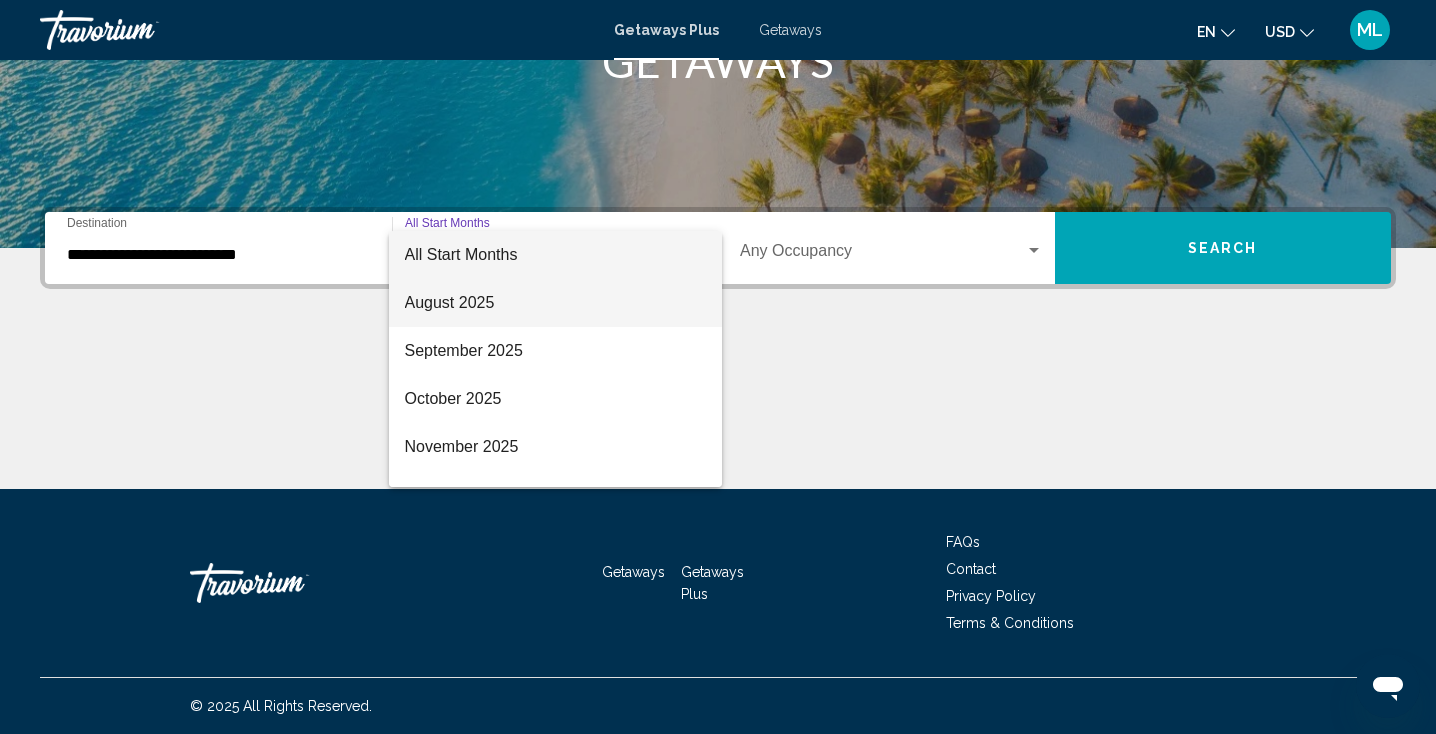 click on "August 2025" at bounding box center [556, 303] 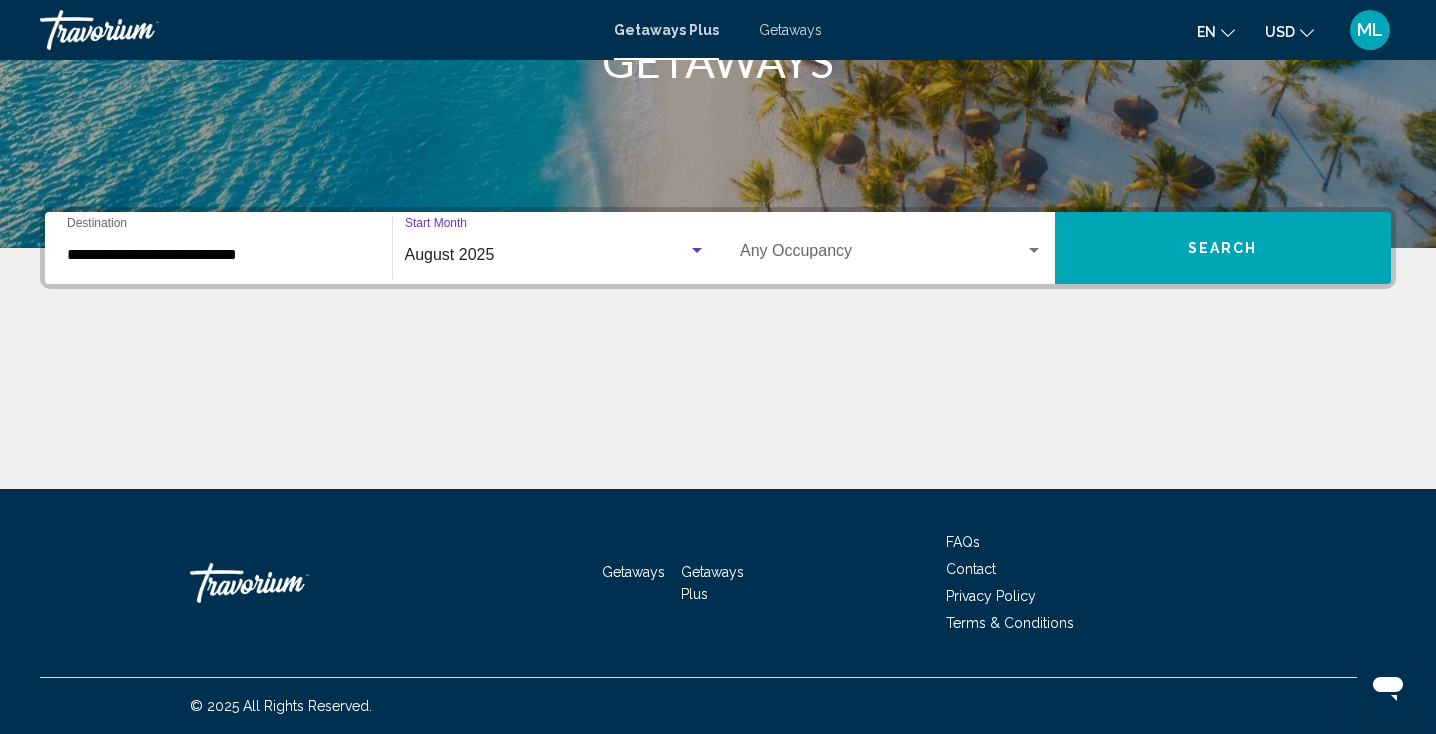 click at bounding box center [1034, 251] 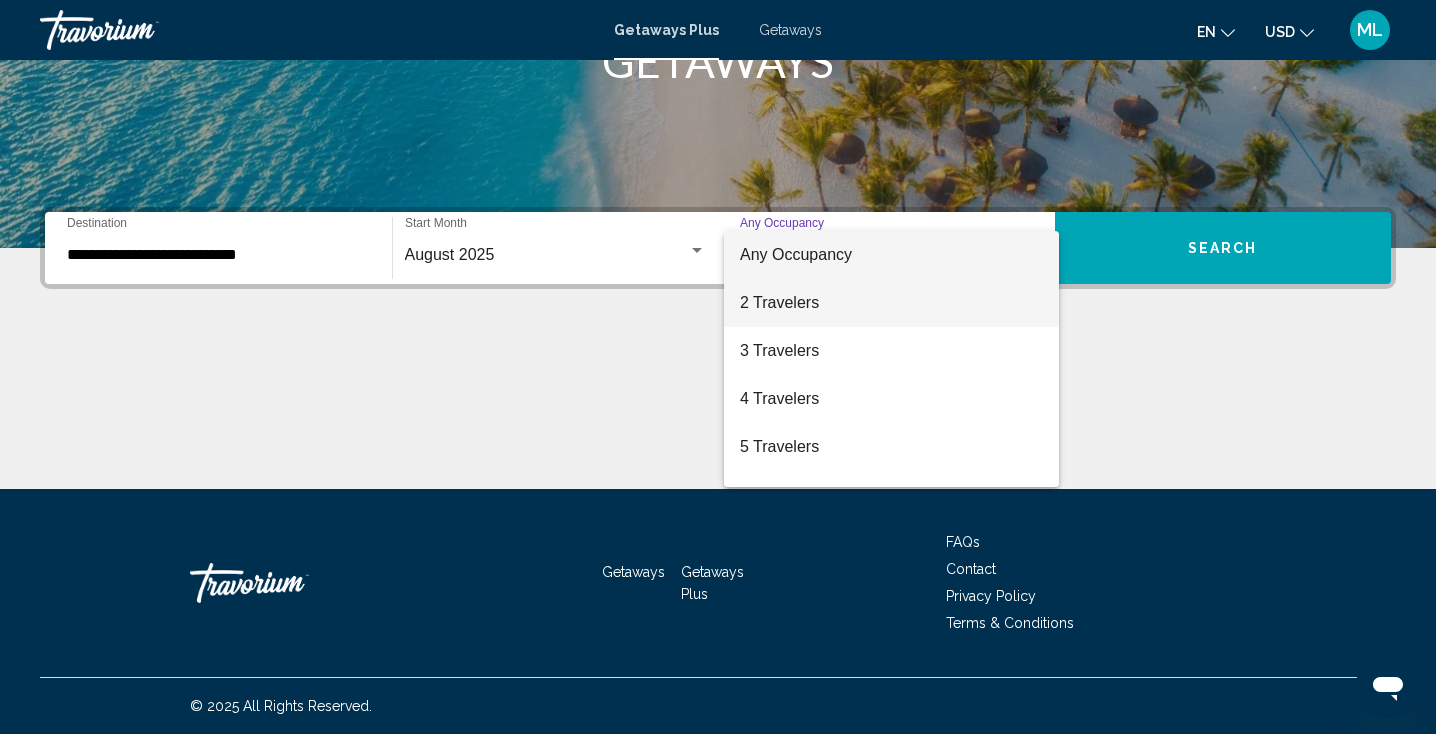 click on "2 Travelers" at bounding box center (891, 303) 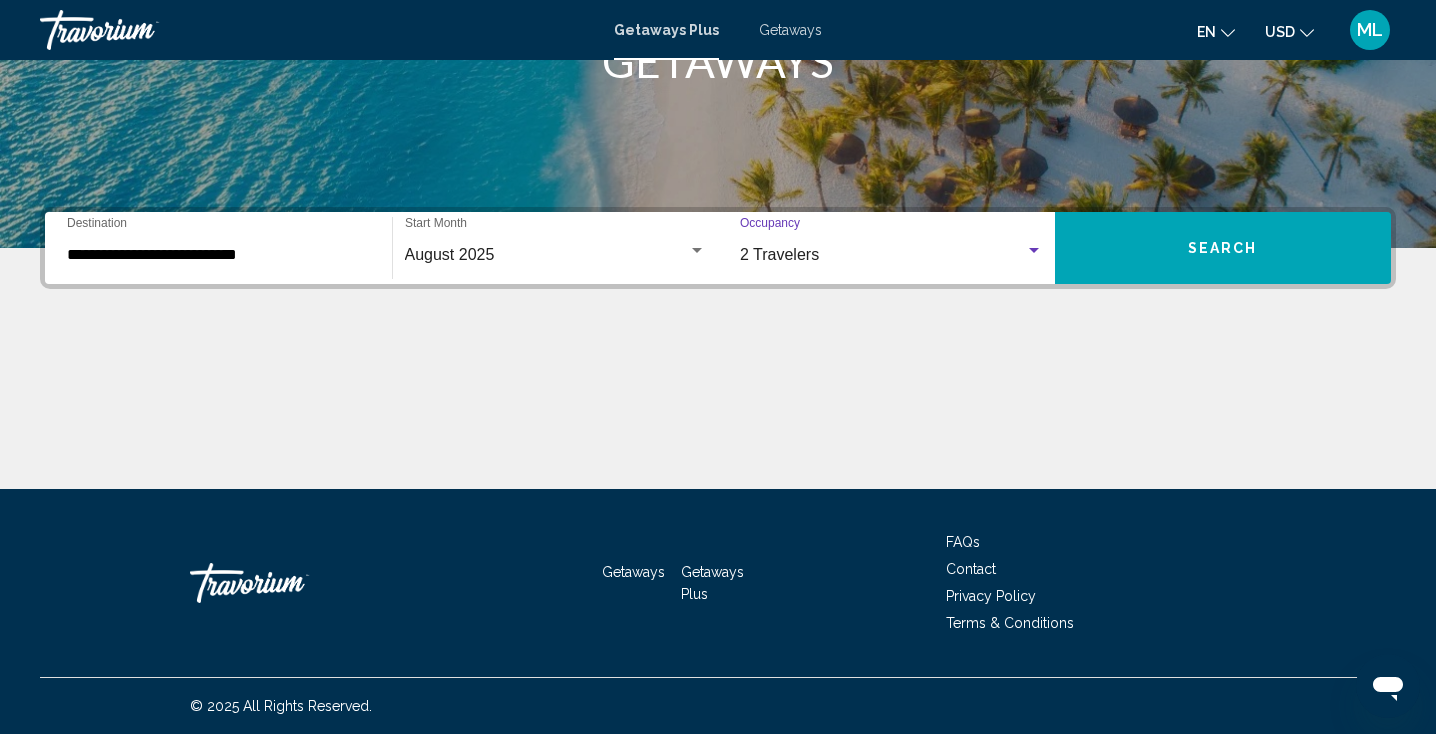 click on "Search" at bounding box center (1223, 249) 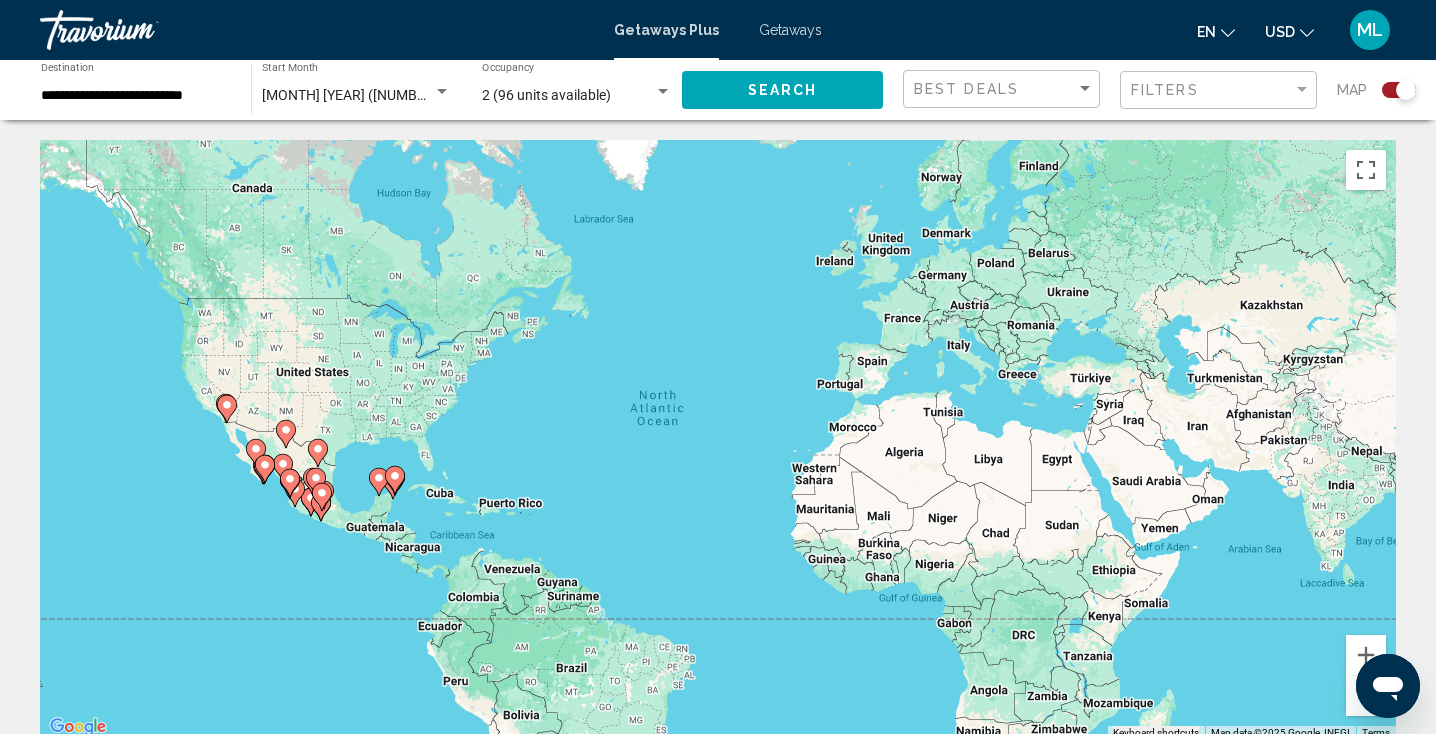scroll, scrollTop: 0, scrollLeft: 0, axis: both 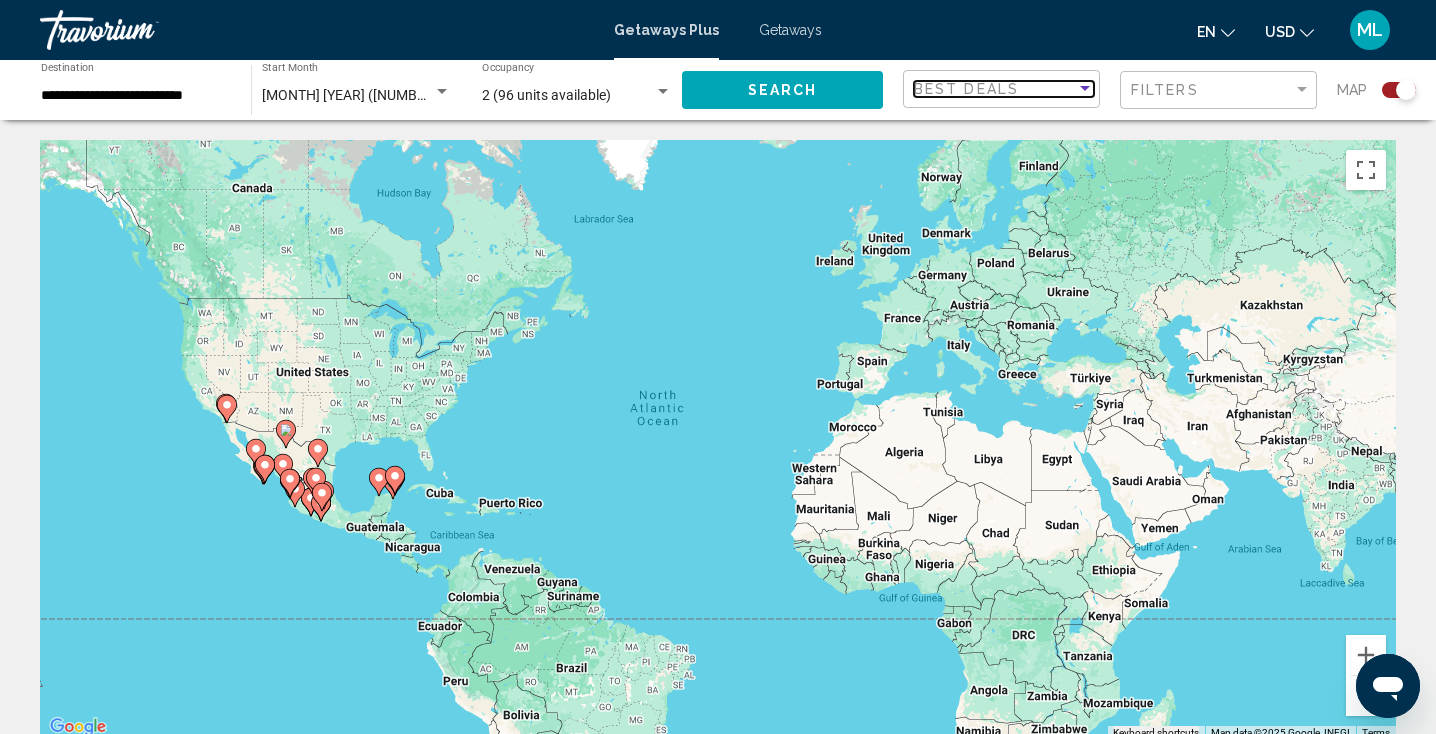 click at bounding box center (1085, 89) 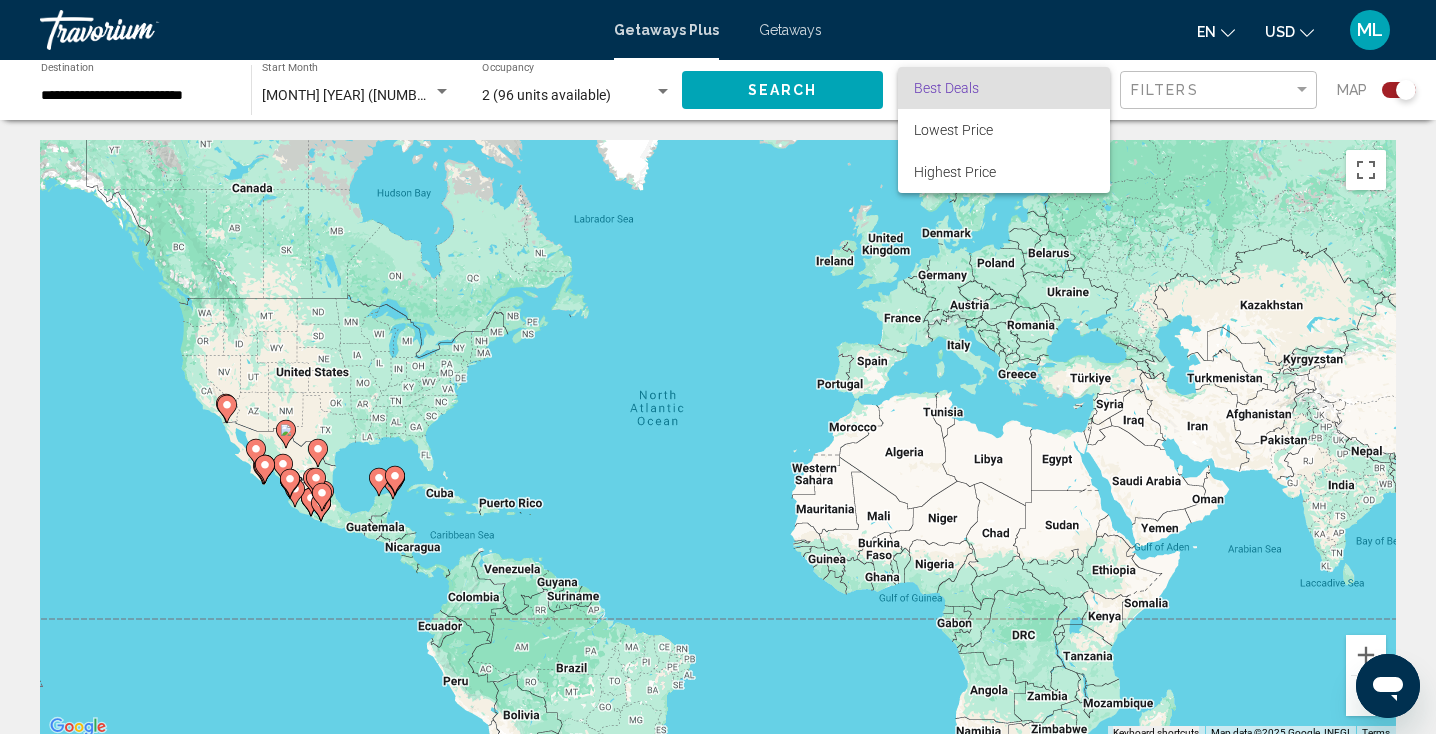 click on "Best Deals" at bounding box center (1004, 88) 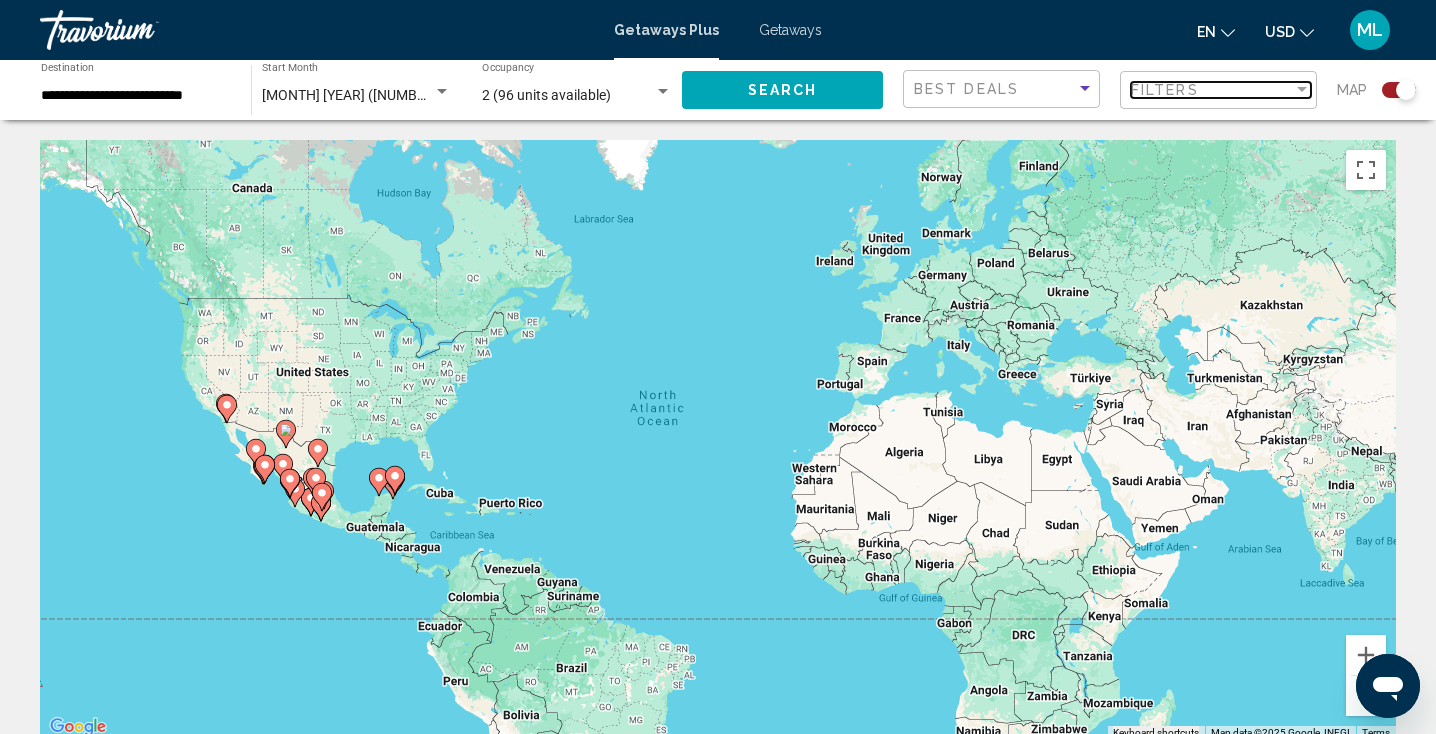 click at bounding box center [1302, 90] 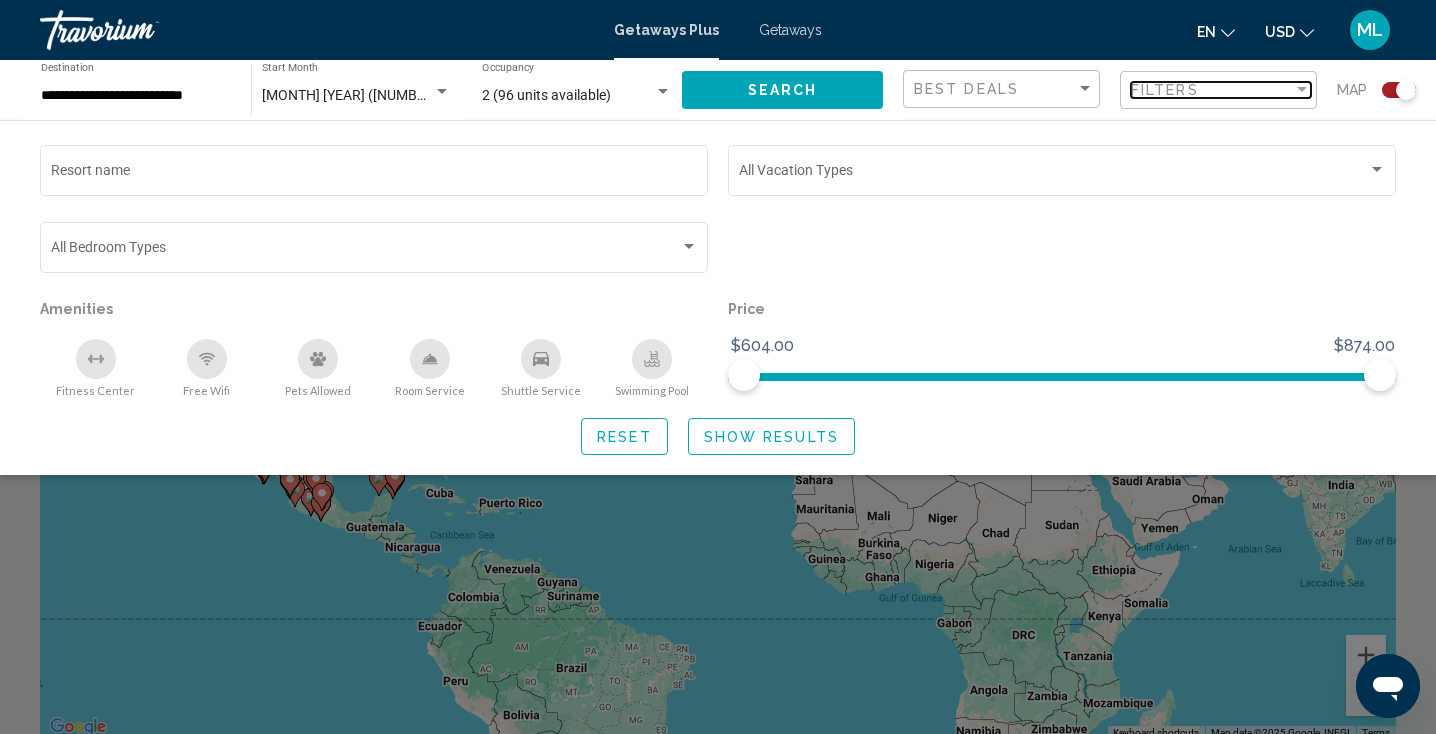 click at bounding box center [1302, 89] 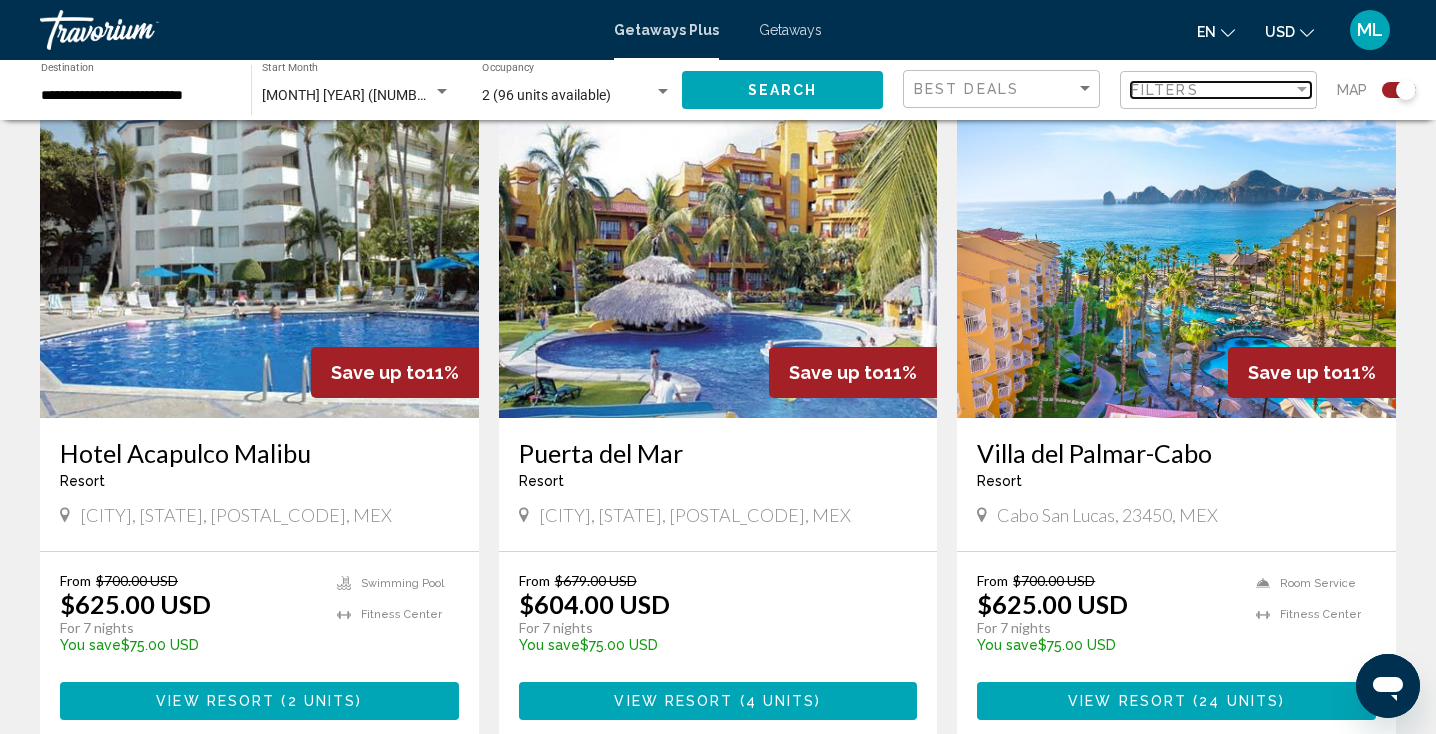 scroll, scrollTop: 1439, scrollLeft: 0, axis: vertical 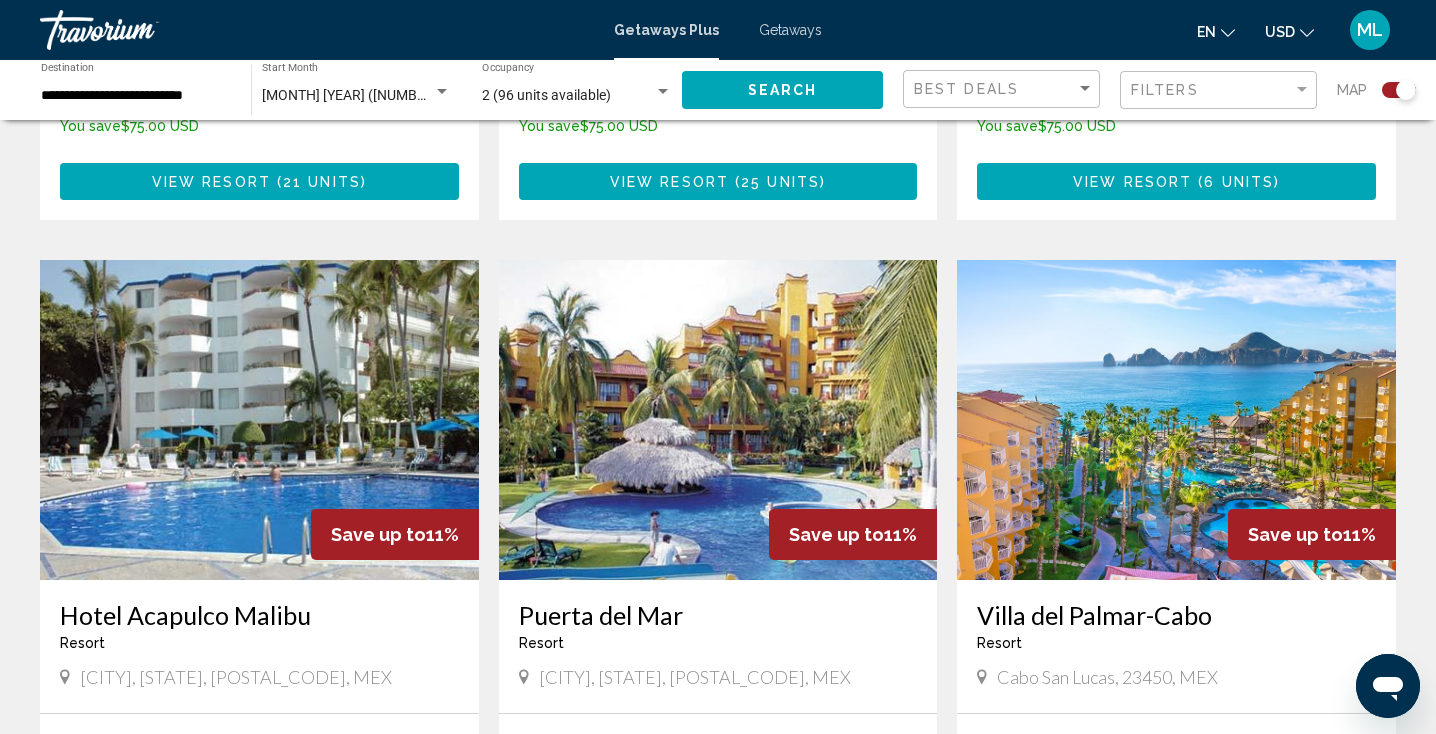 click at bounding box center (259, 420) 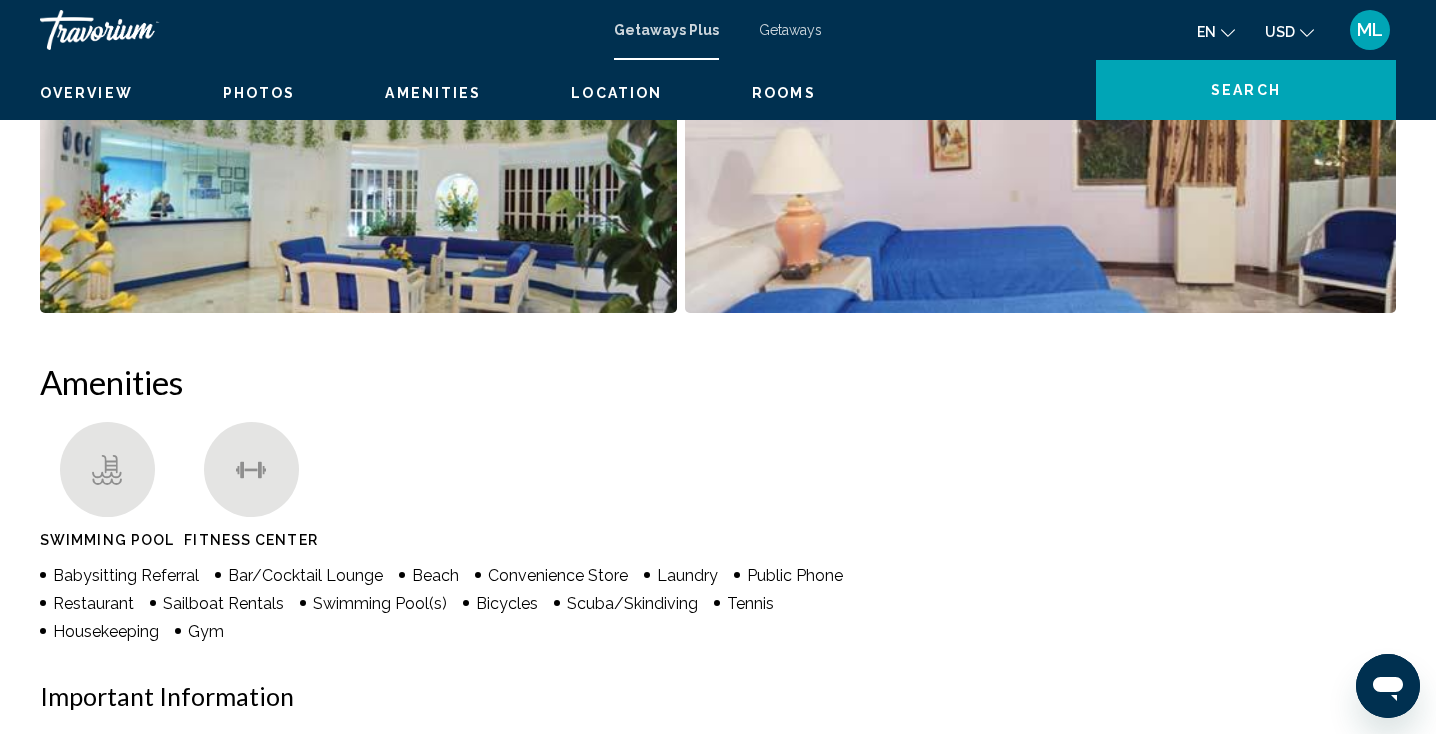 scroll, scrollTop: 0, scrollLeft: 0, axis: both 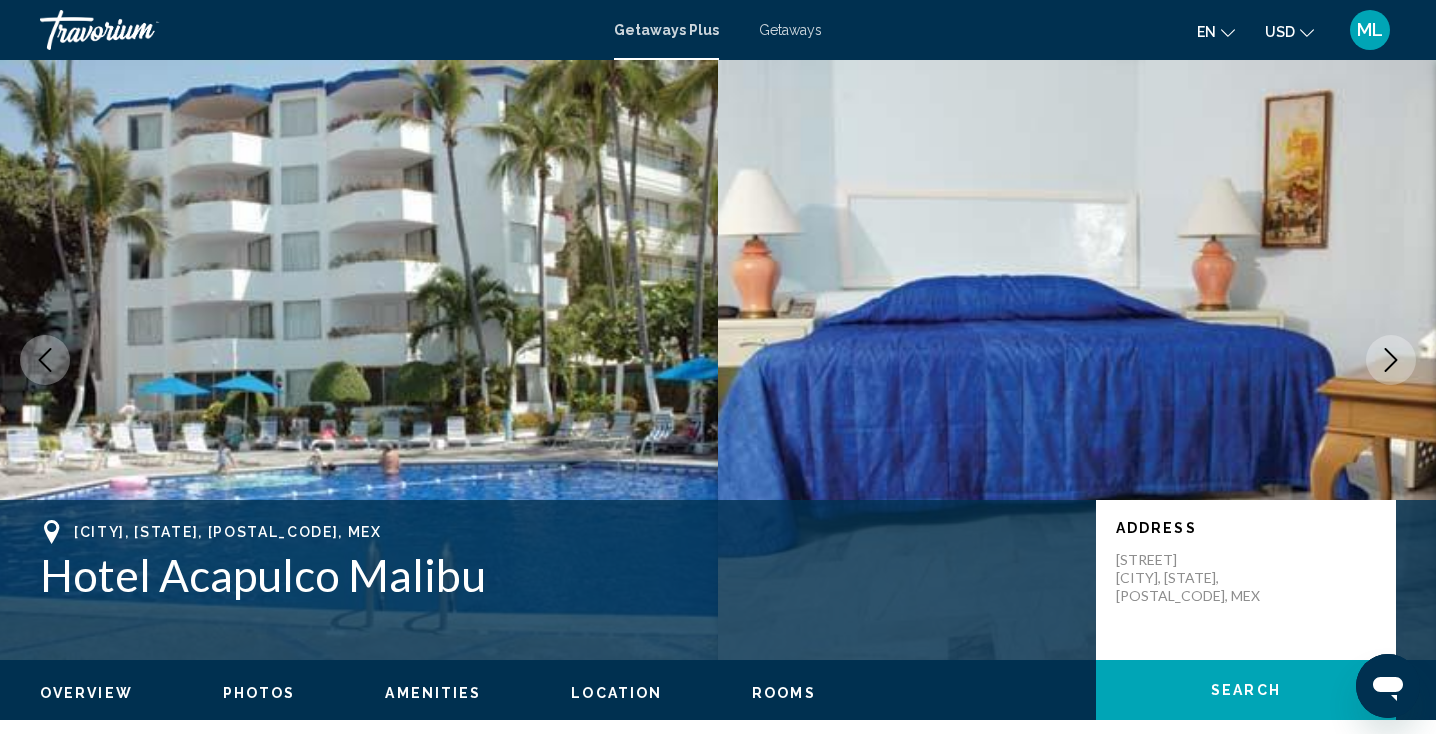 click 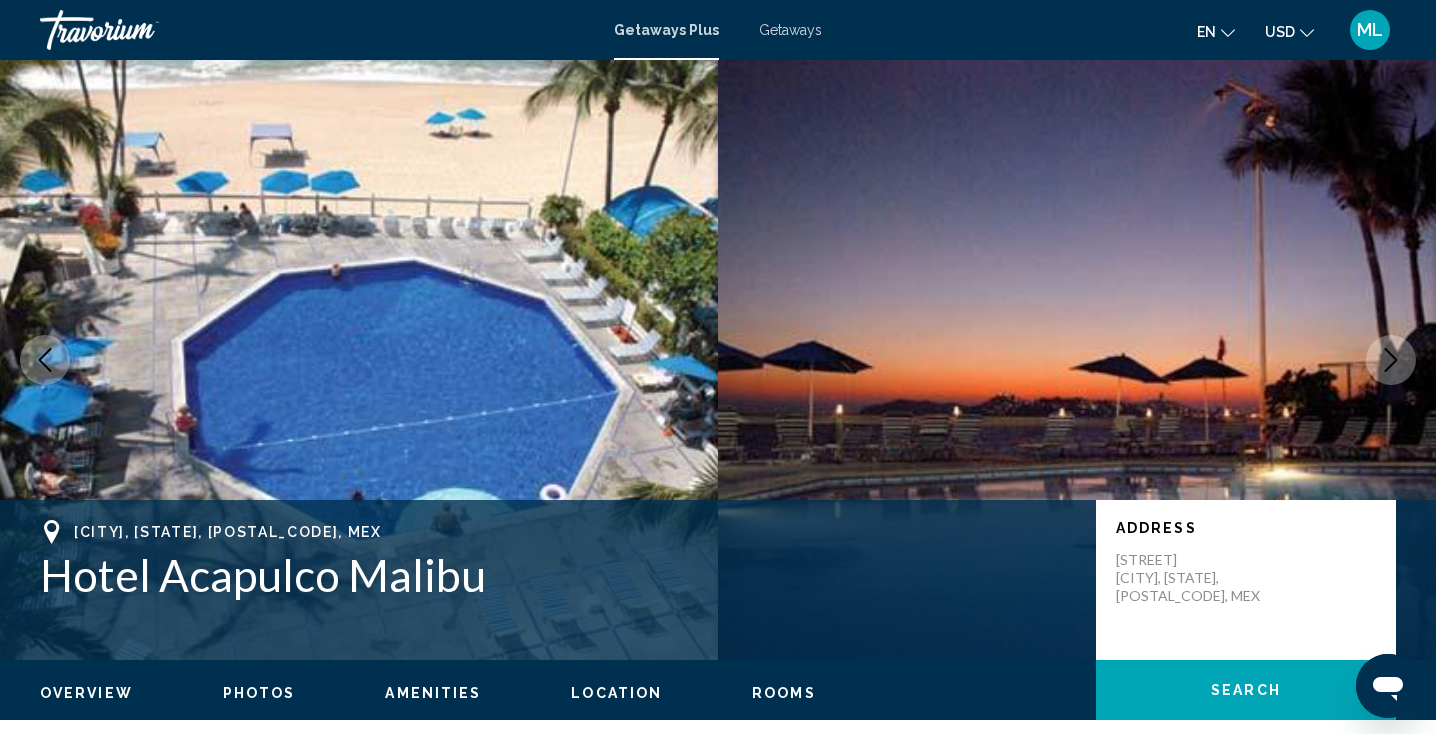 click 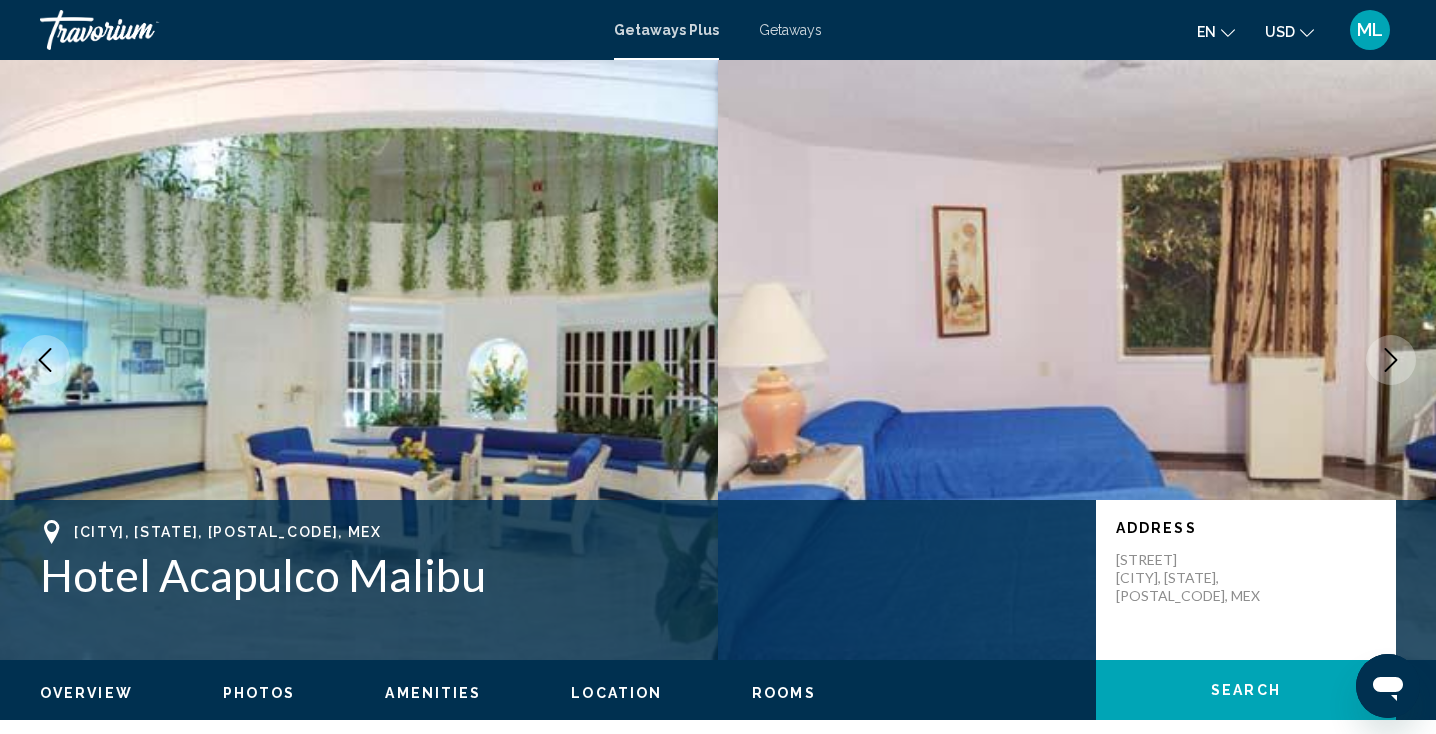 click 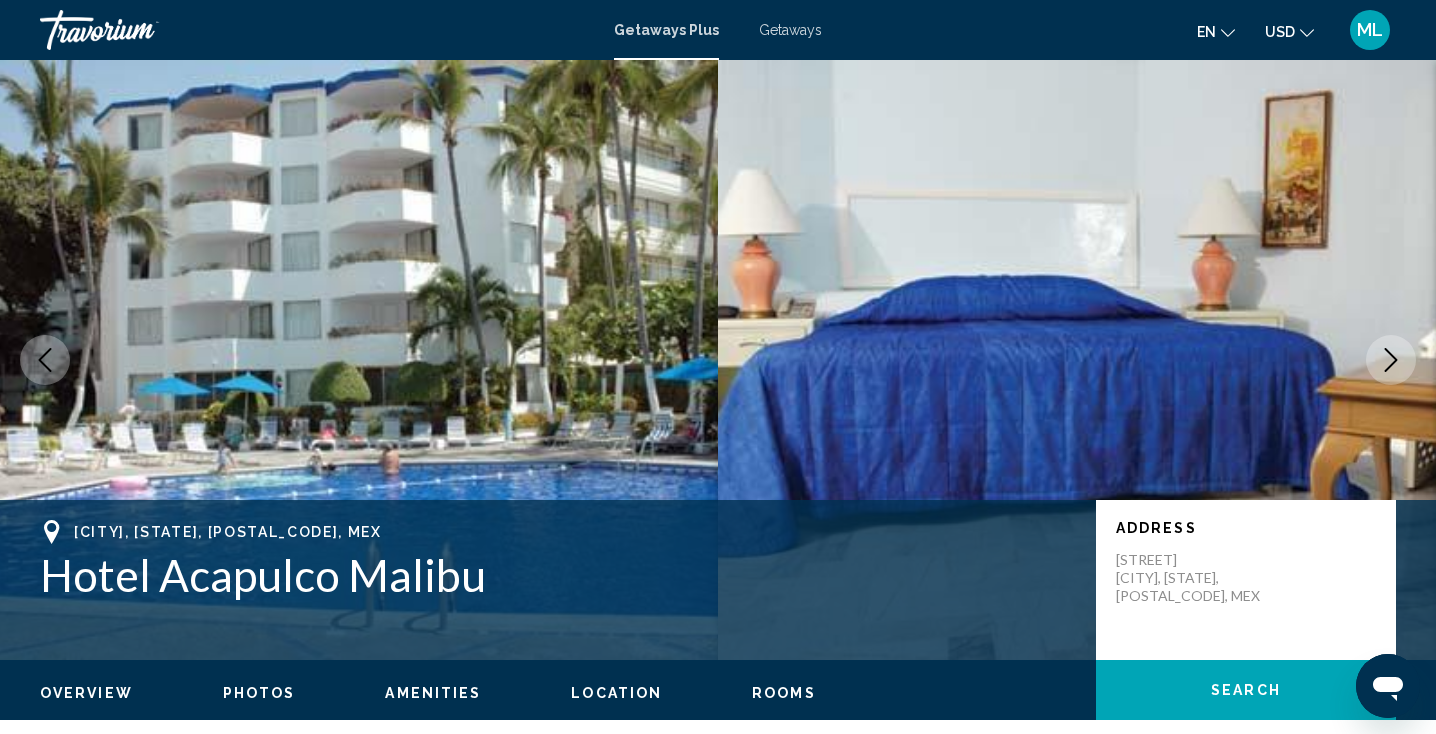 click 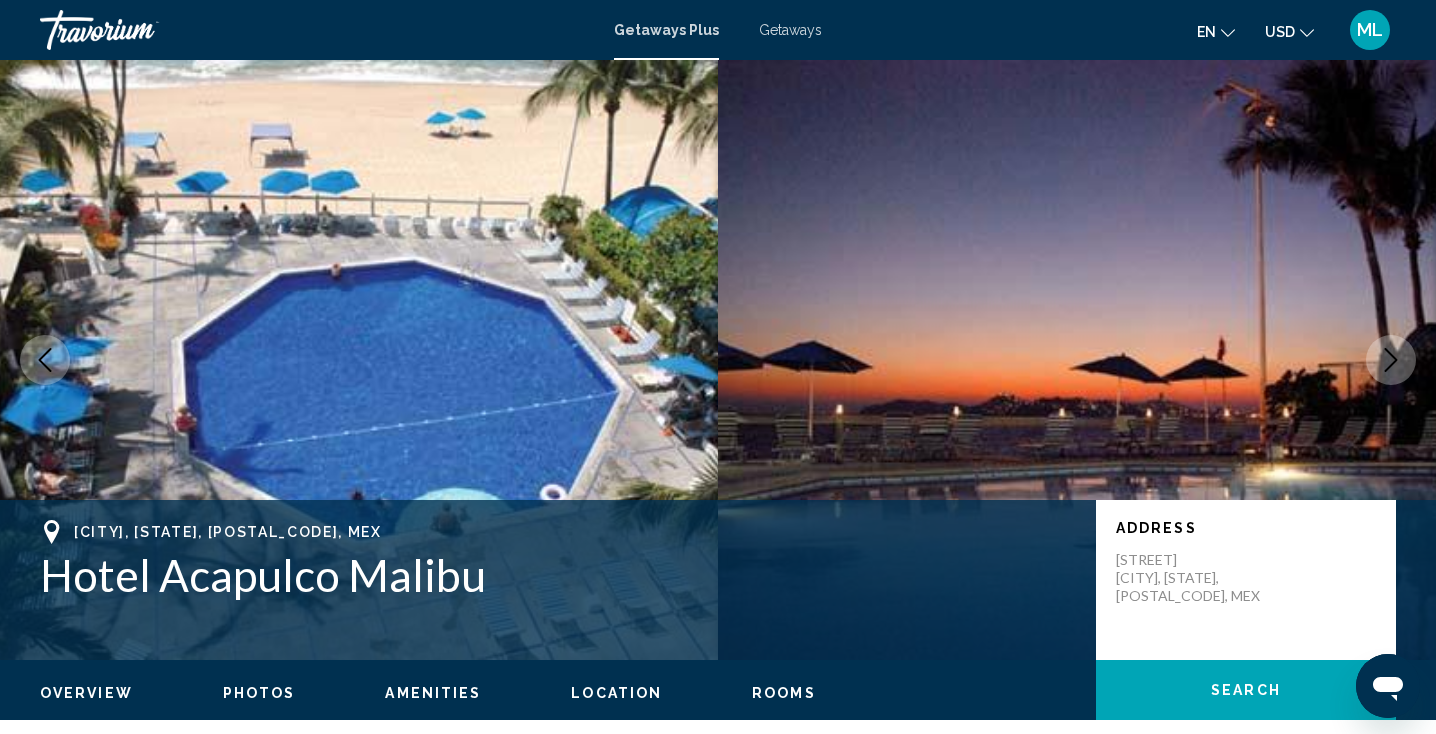 click 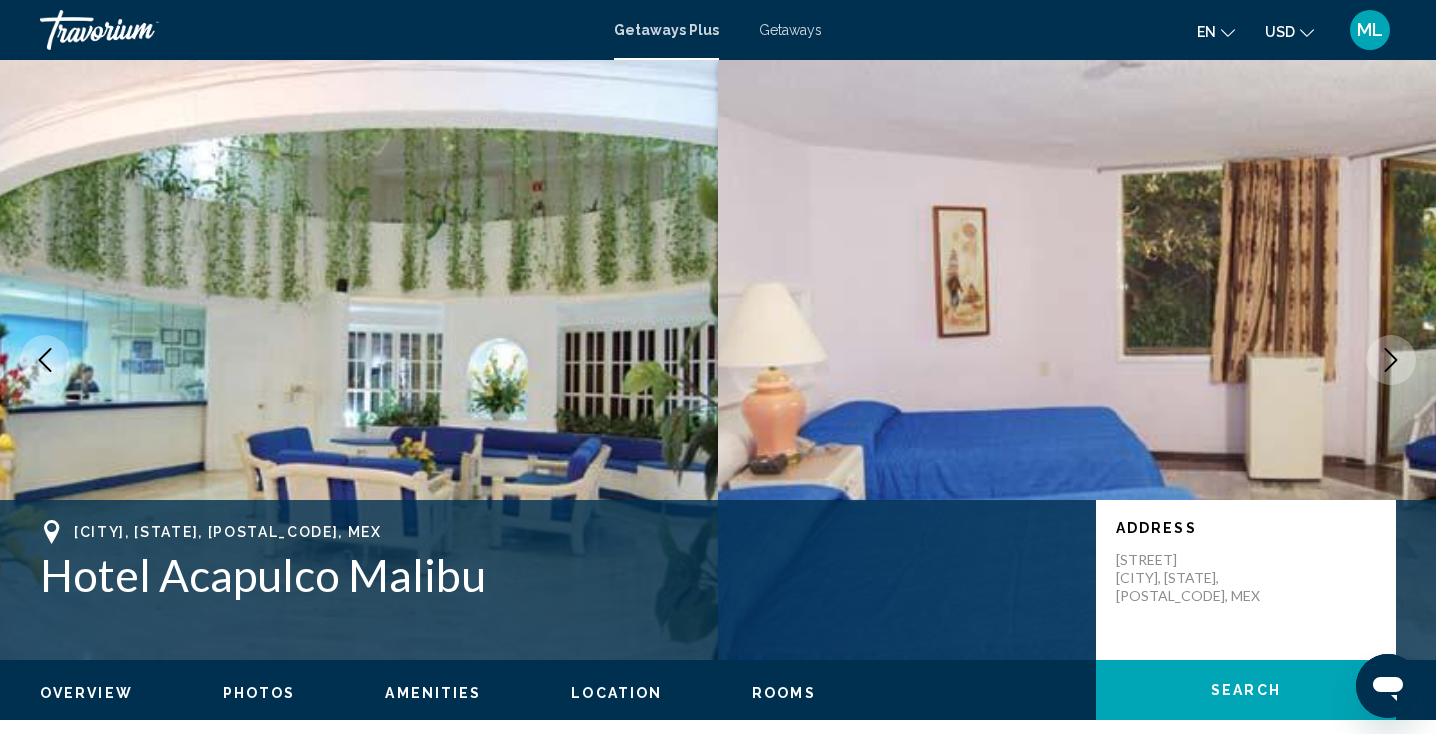 click 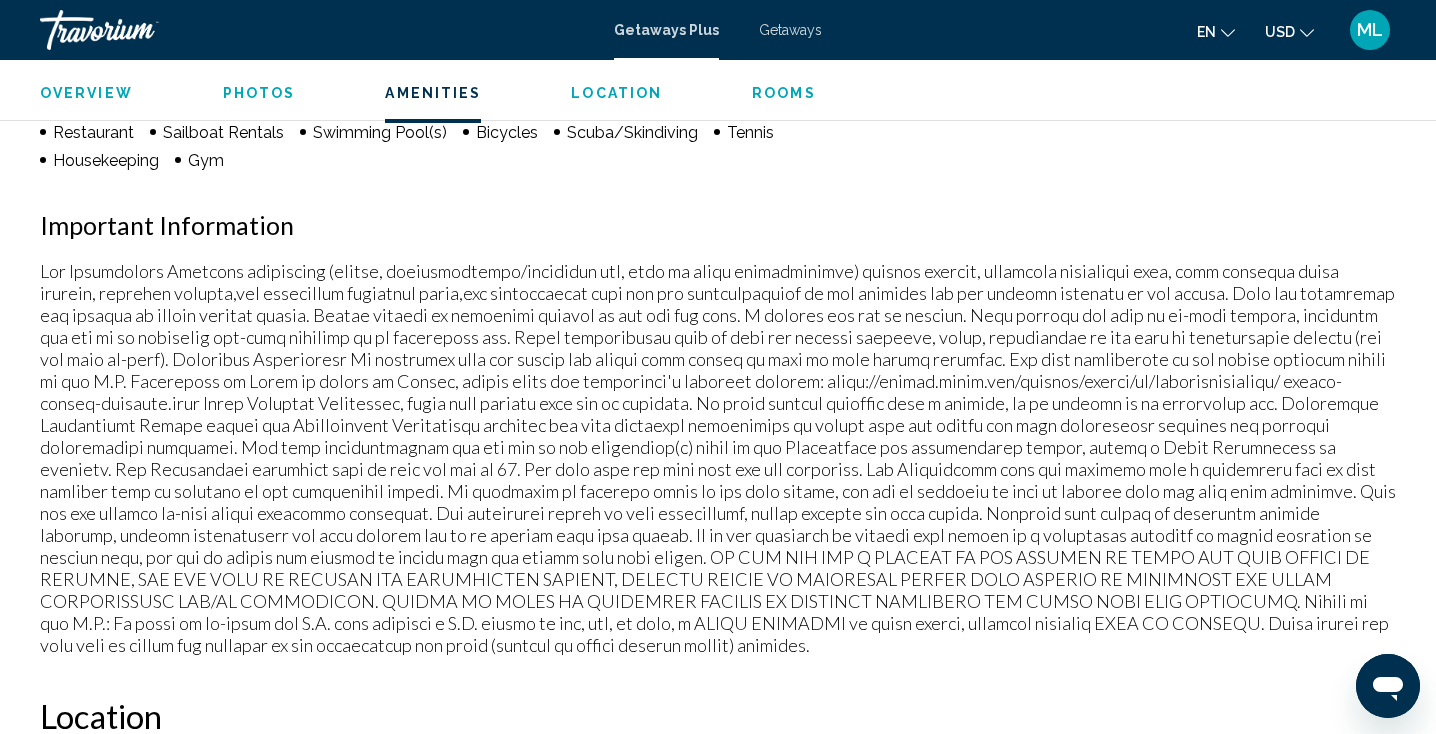 scroll, scrollTop: 1614, scrollLeft: 0, axis: vertical 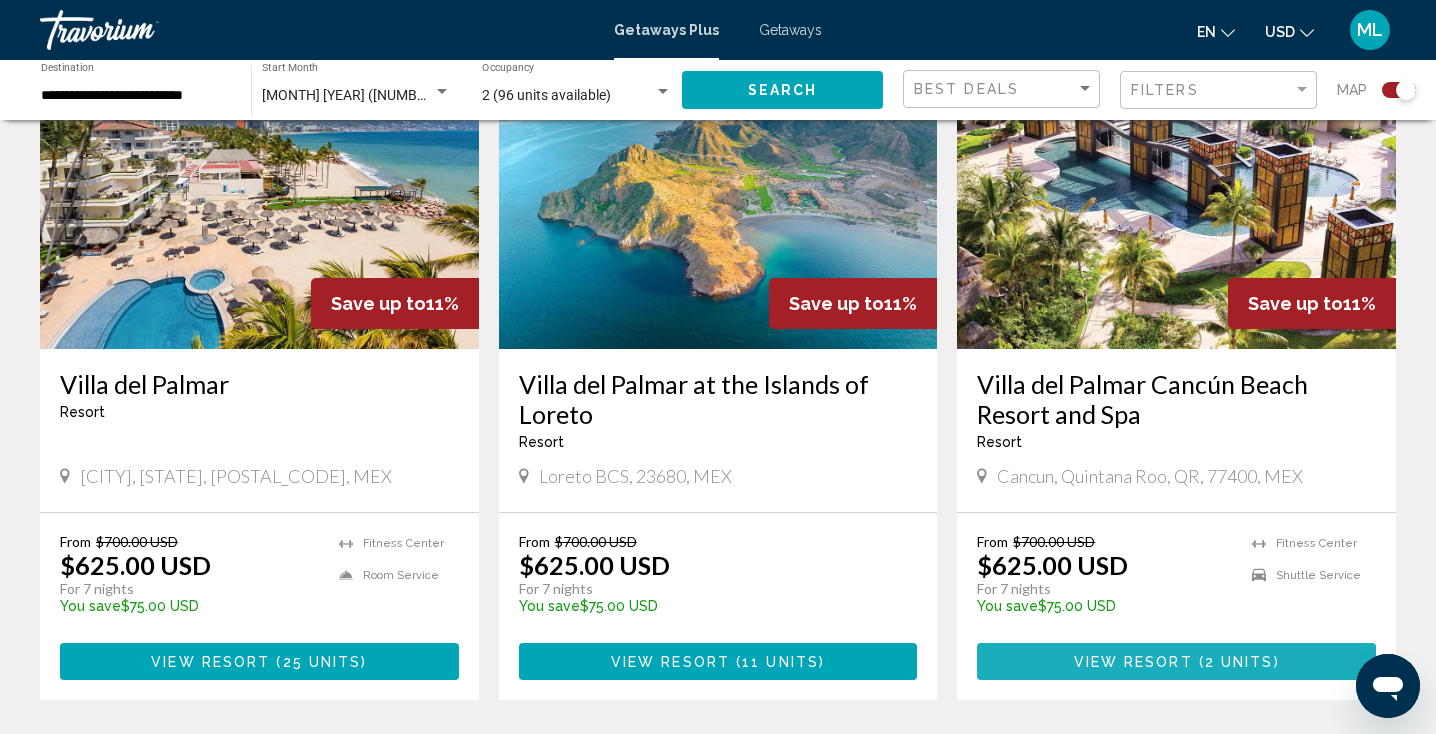 click on "View Resort" at bounding box center [1133, 662] 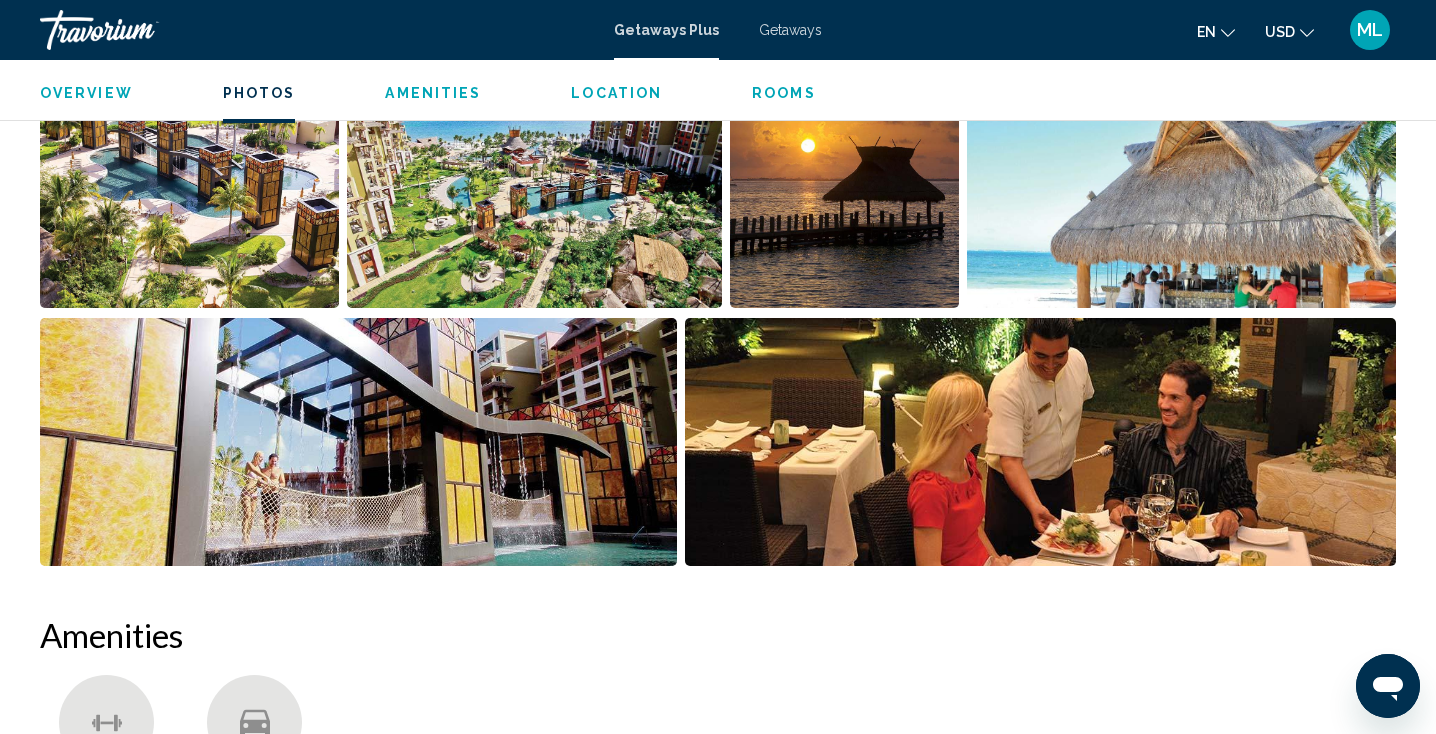 scroll, scrollTop: 1039, scrollLeft: 0, axis: vertical 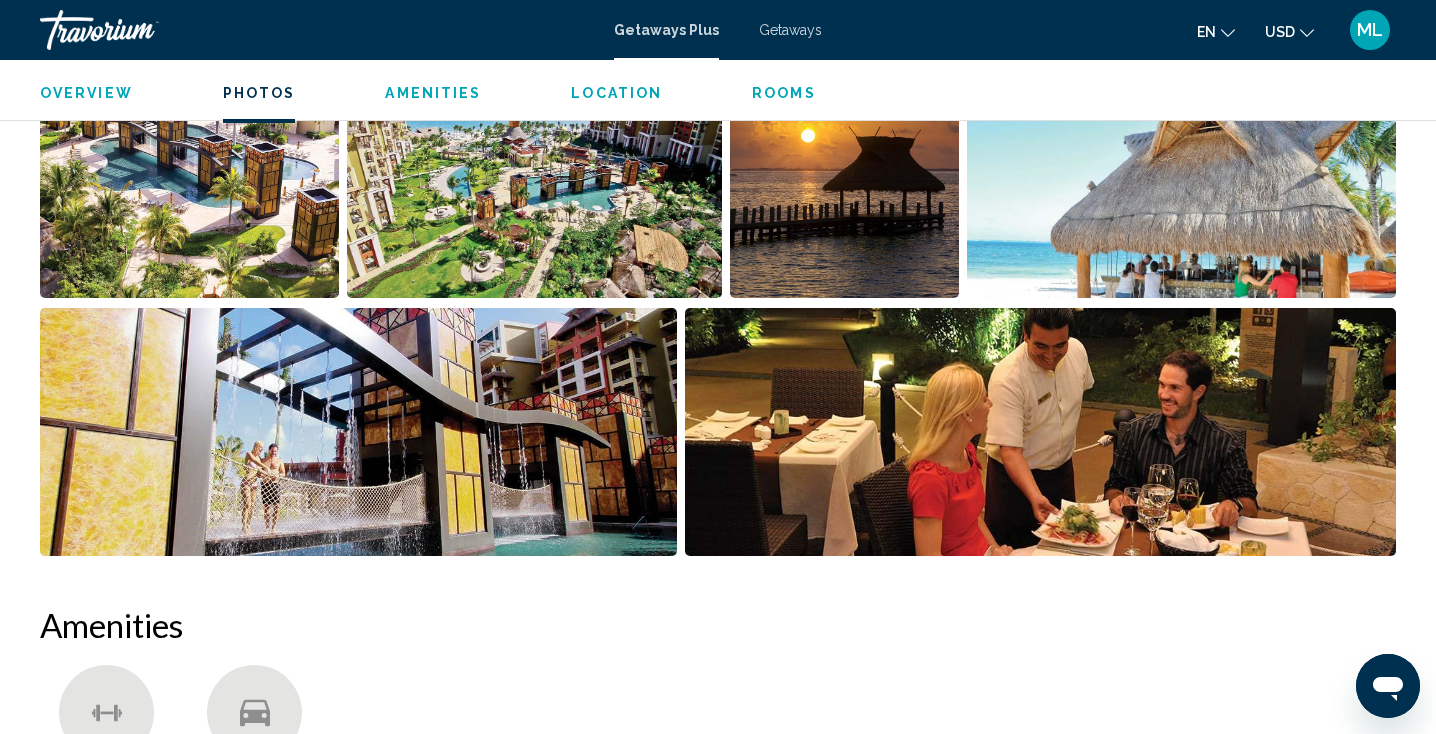 click on "Location" at bounding box center (616, 93) 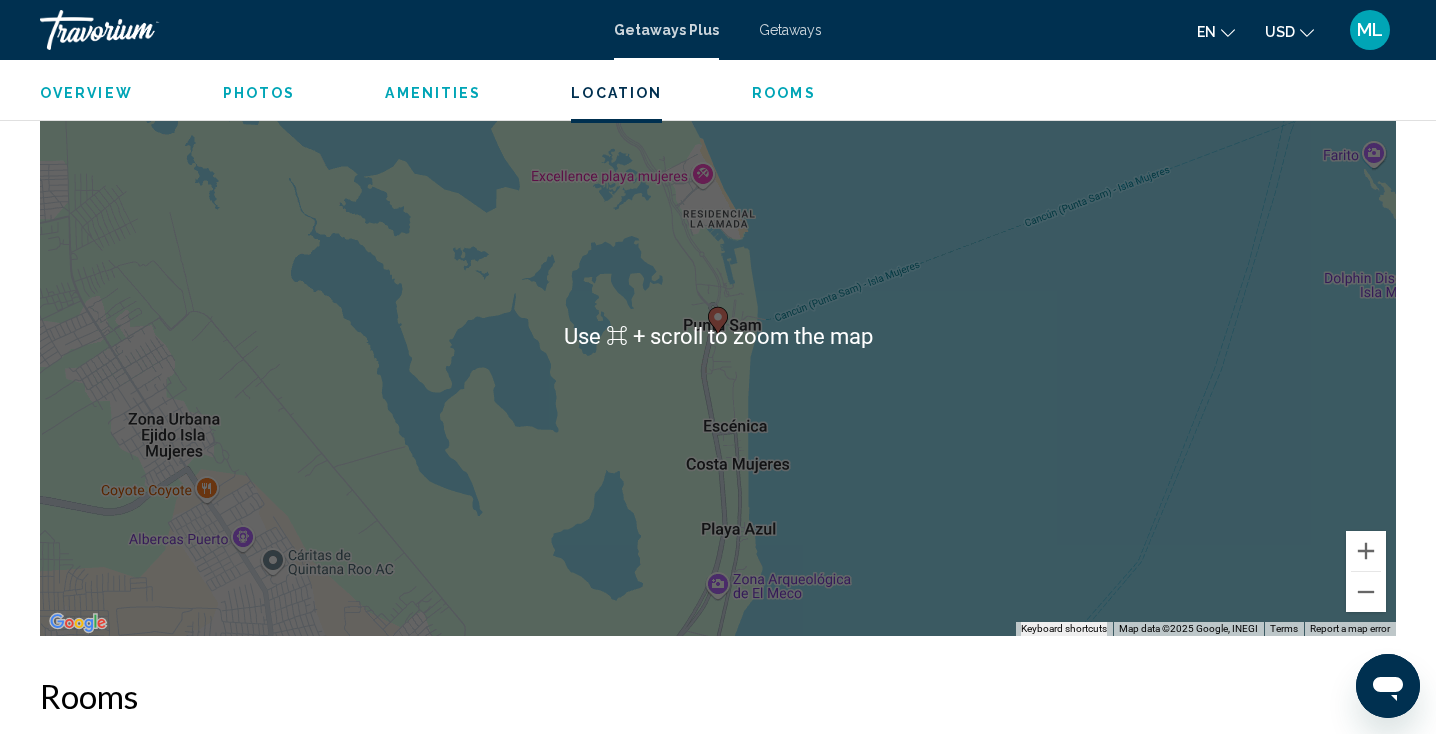 scroll, scrollTop: 2625, scrollLeft: 0, axis: vertical 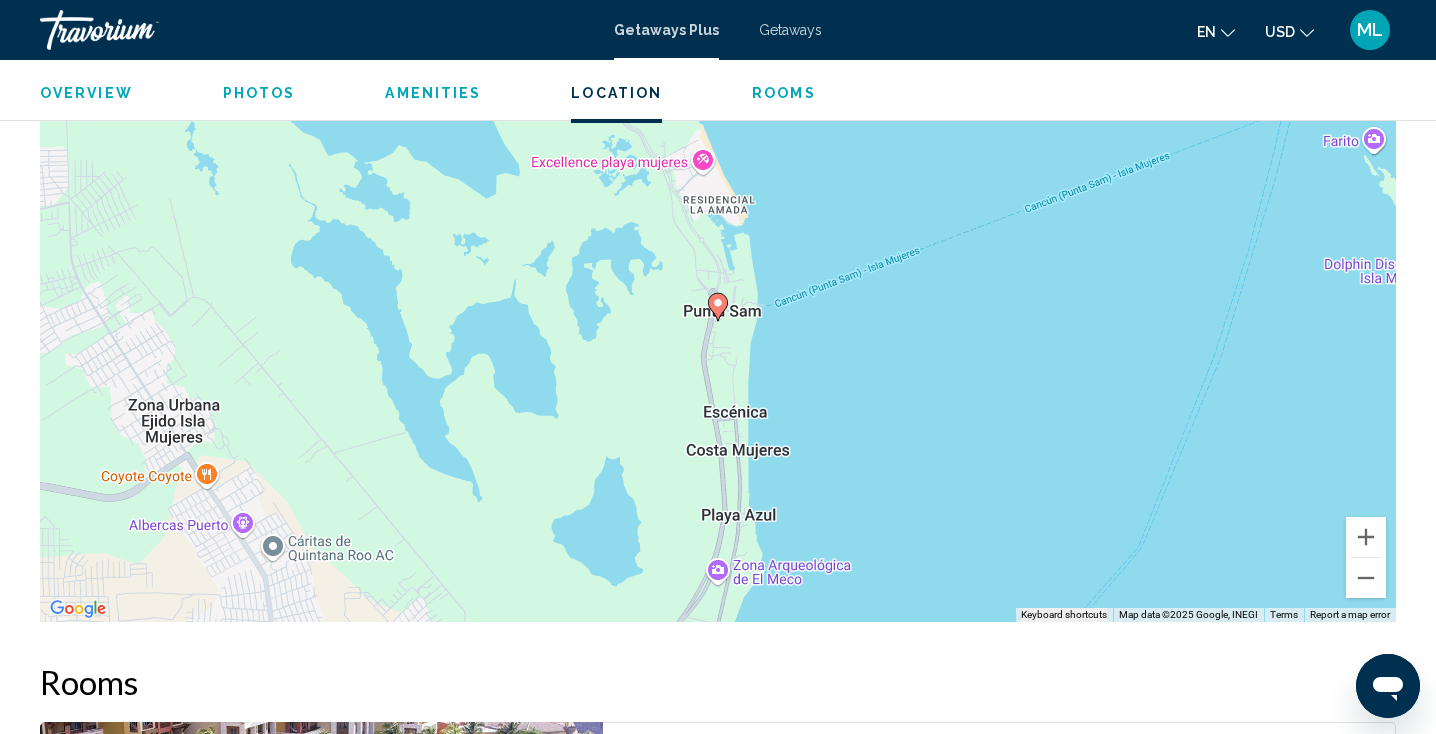 click on "To activate drag with keyboard, press Alt + Enter. Once in keyboard drag state, use the arrow keys to move the marker. To complete the drag, press the Enter key. To cancel, press Escape." at bounding box center [718, 322] 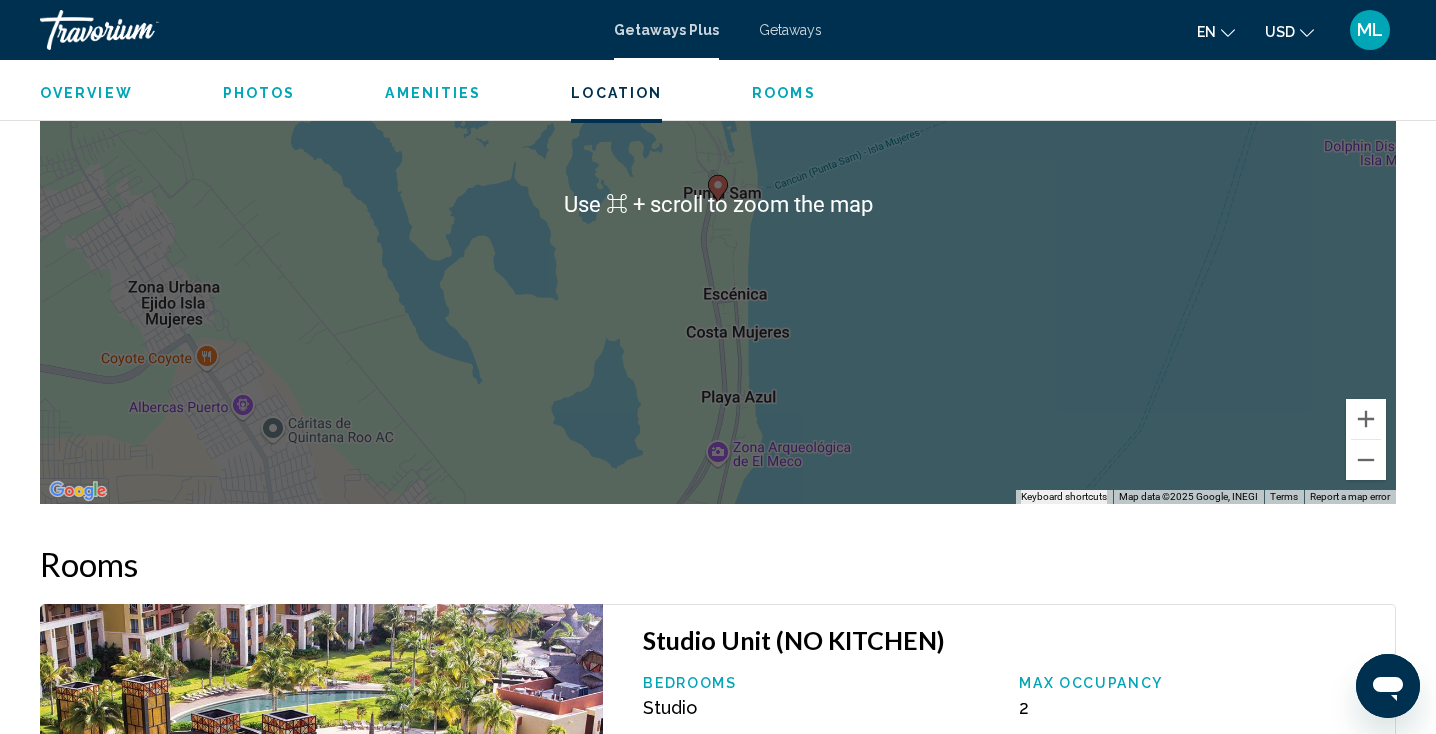 scroll, scrollTop: 2743, scrollLeft: 0, axis: vertical 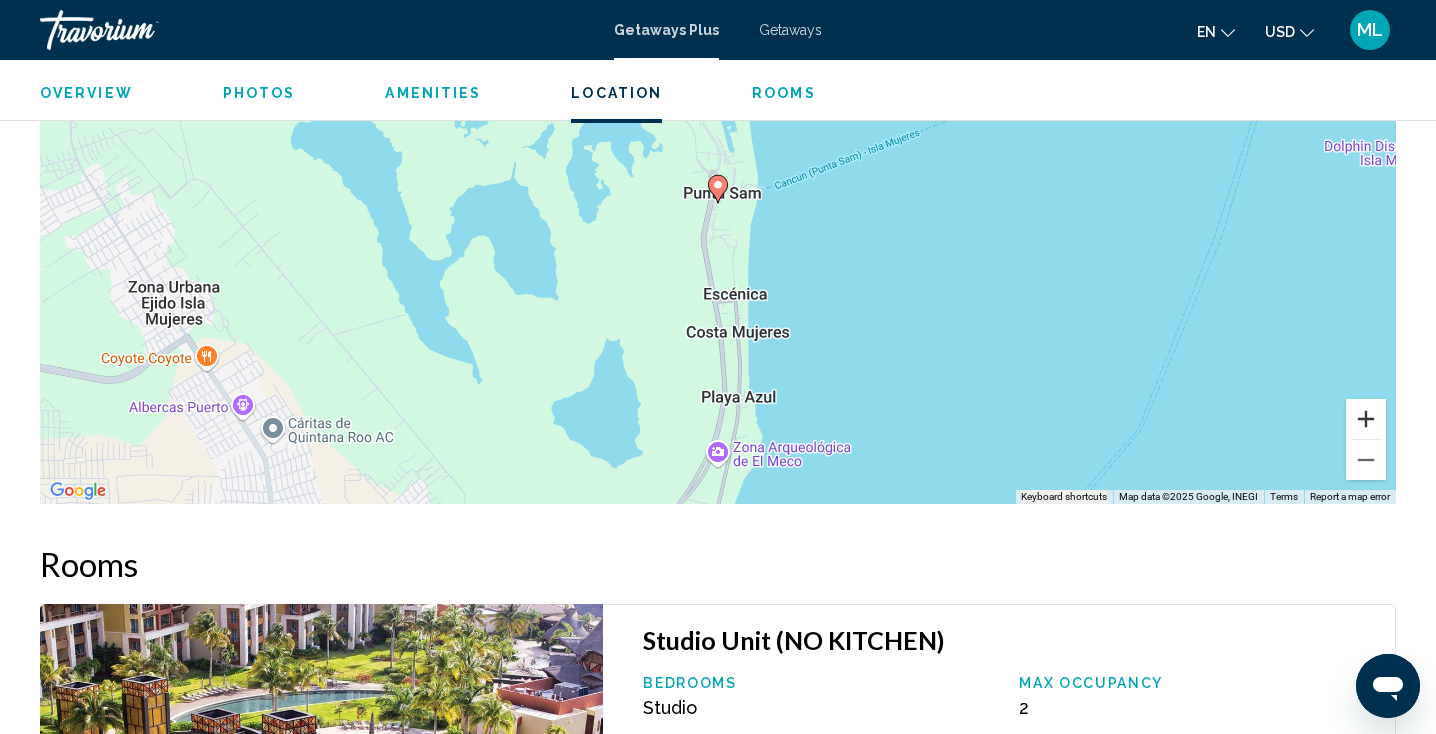 click at bounding box center [1366, 419] 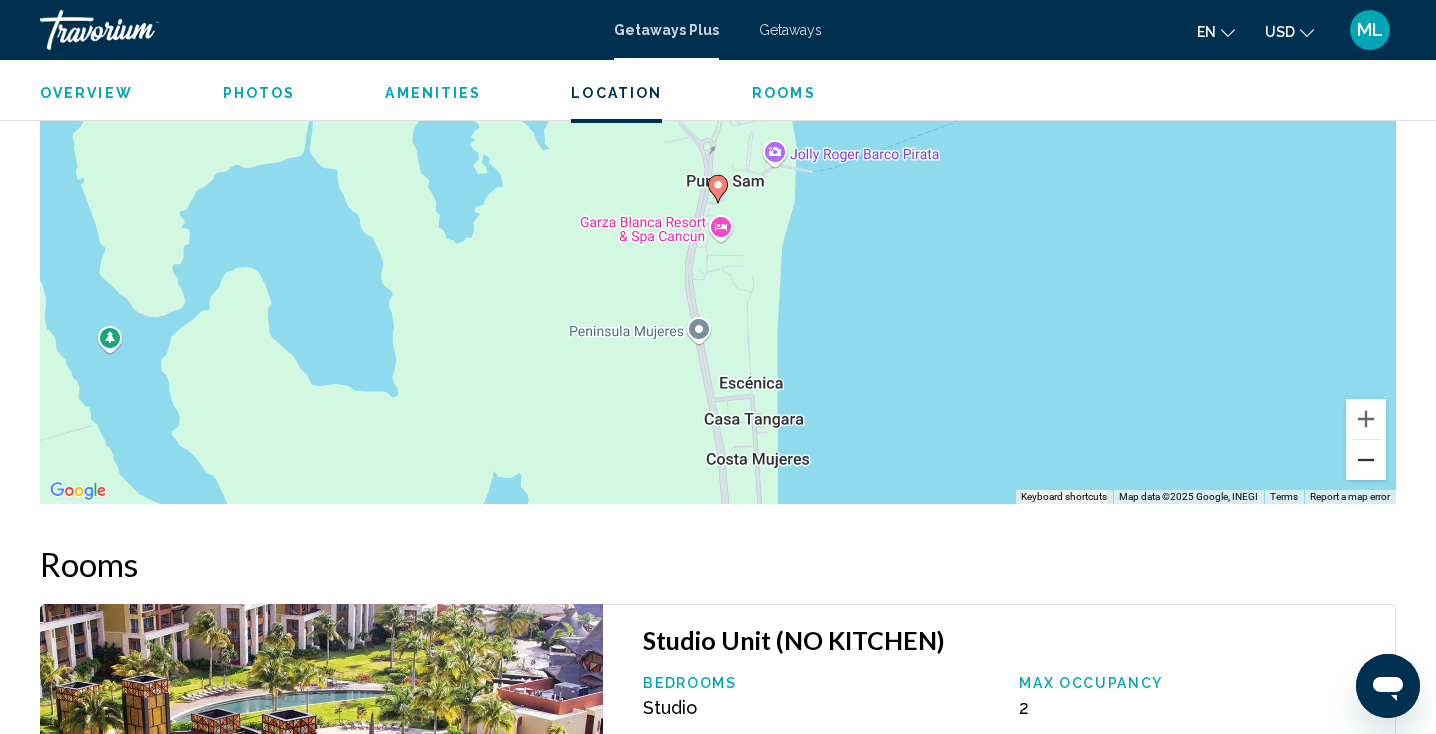 click at bounding box center (1366, 460) 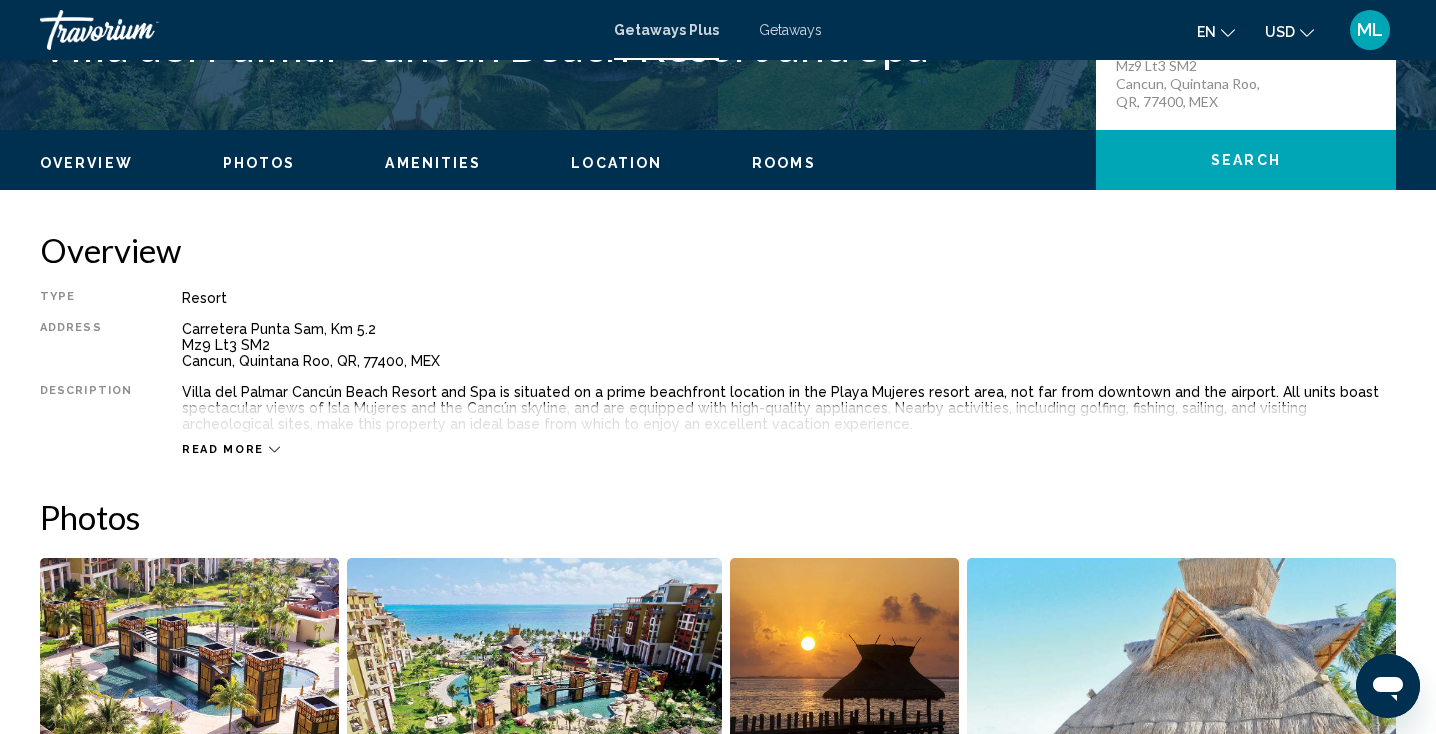 scroll, scrollTop: 530, scrollLeft: 0, axis: vertical 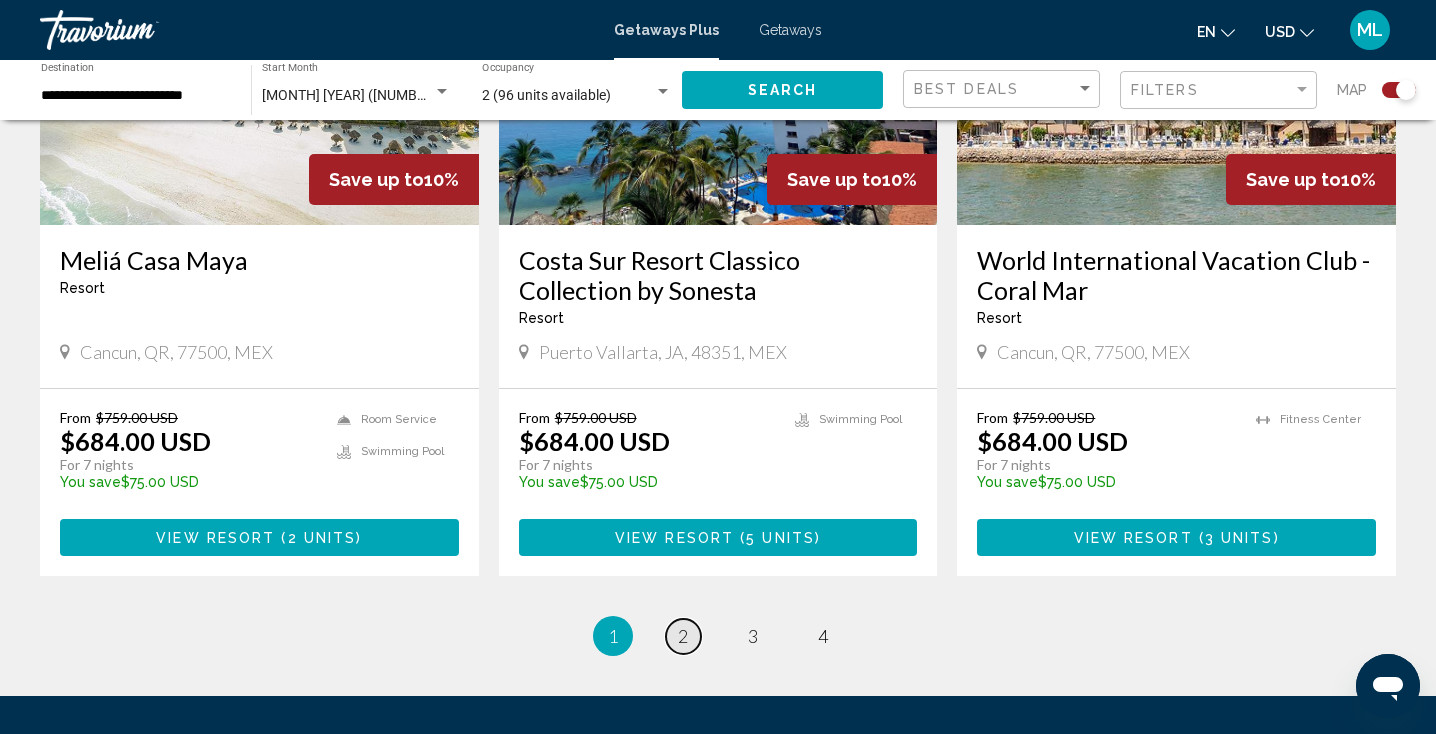 click on "2" at bounding box center (683, 636) 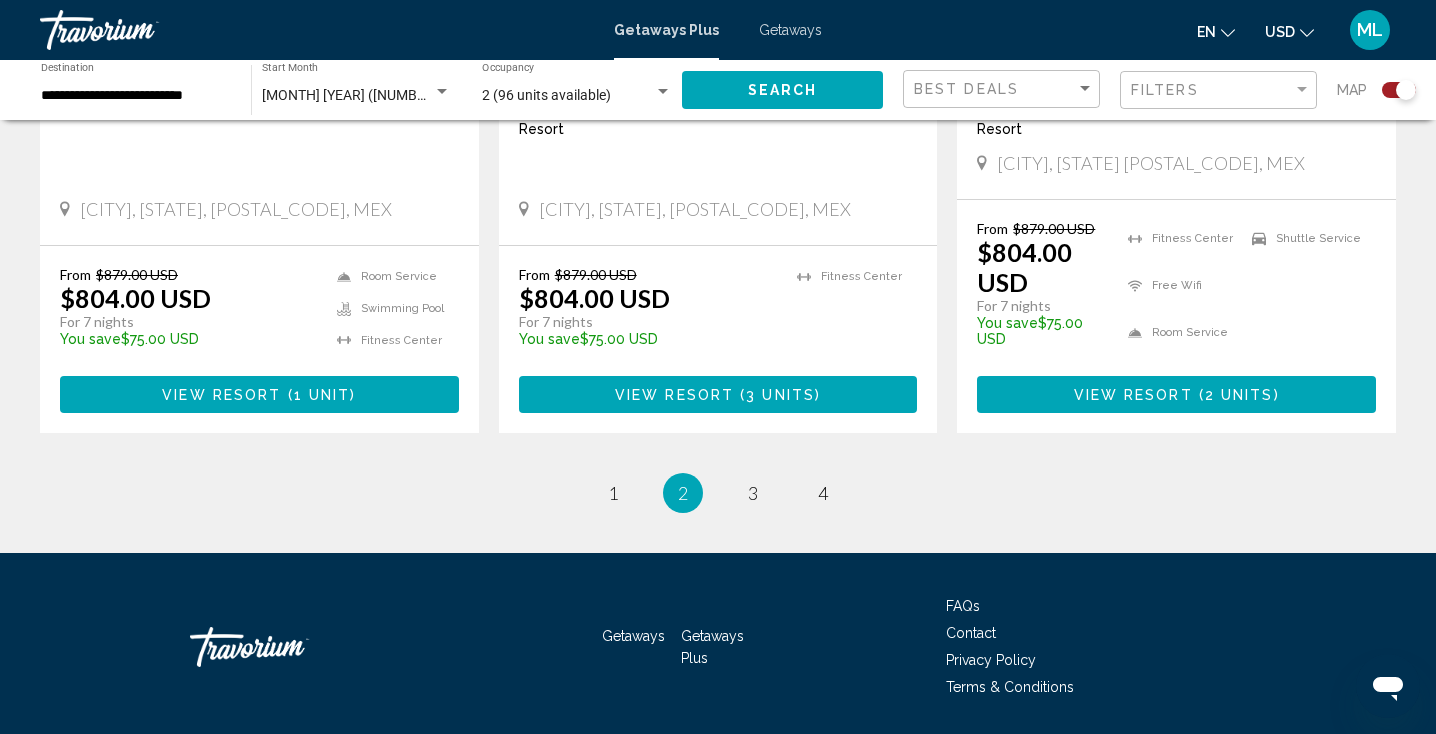 scroll, scrollTop: 3249, scrollLeft: 0, axis: vertical 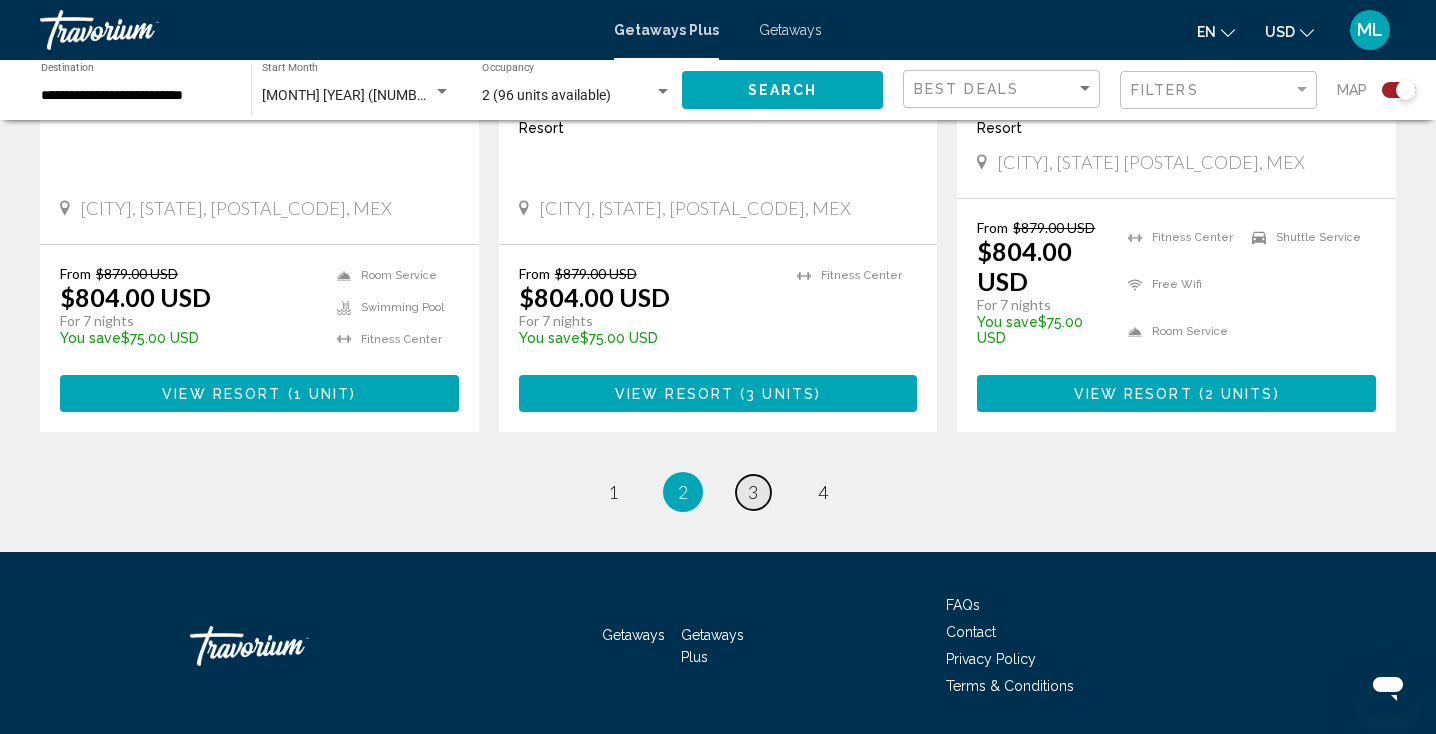 click on "3" at bounding box center [753, 492] 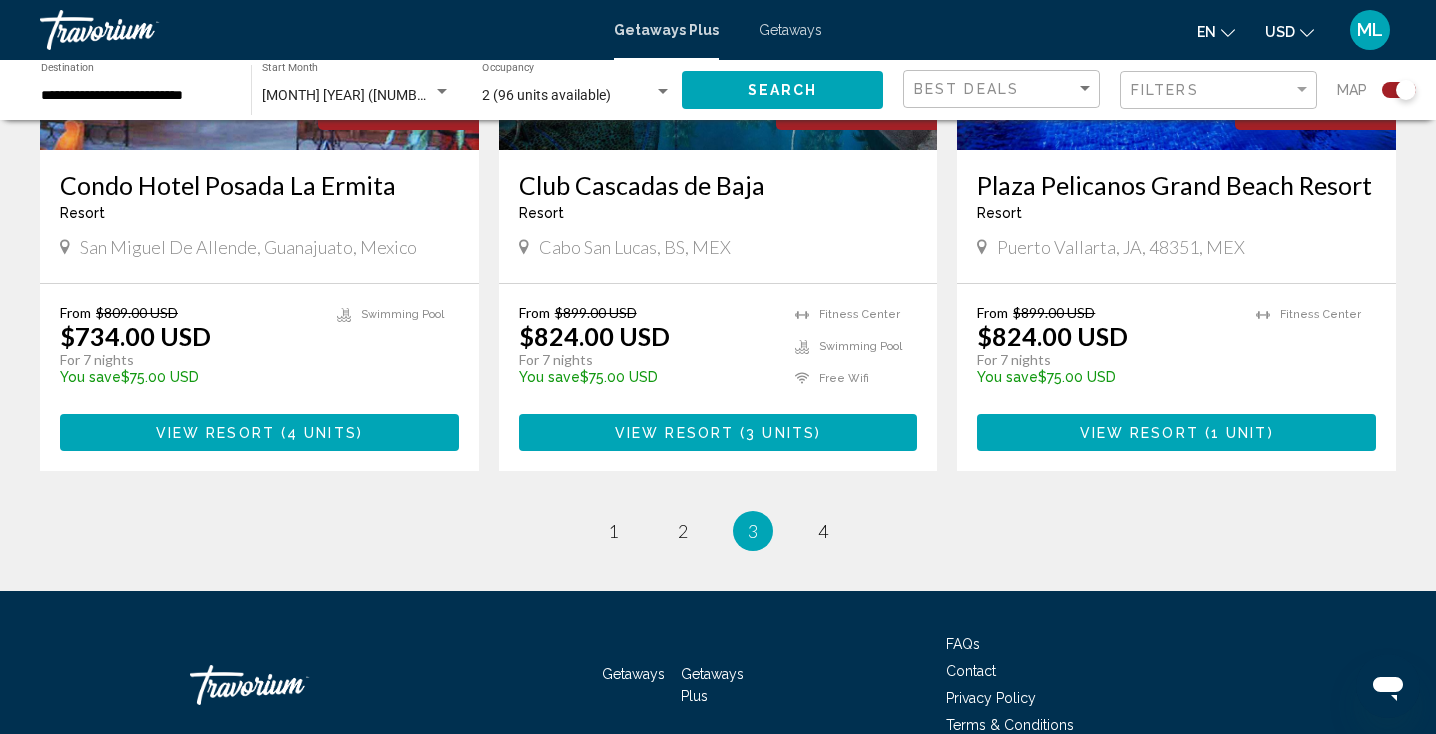 scroll, scrollTop: 3181, scrollLeft: 0, axis: vertical 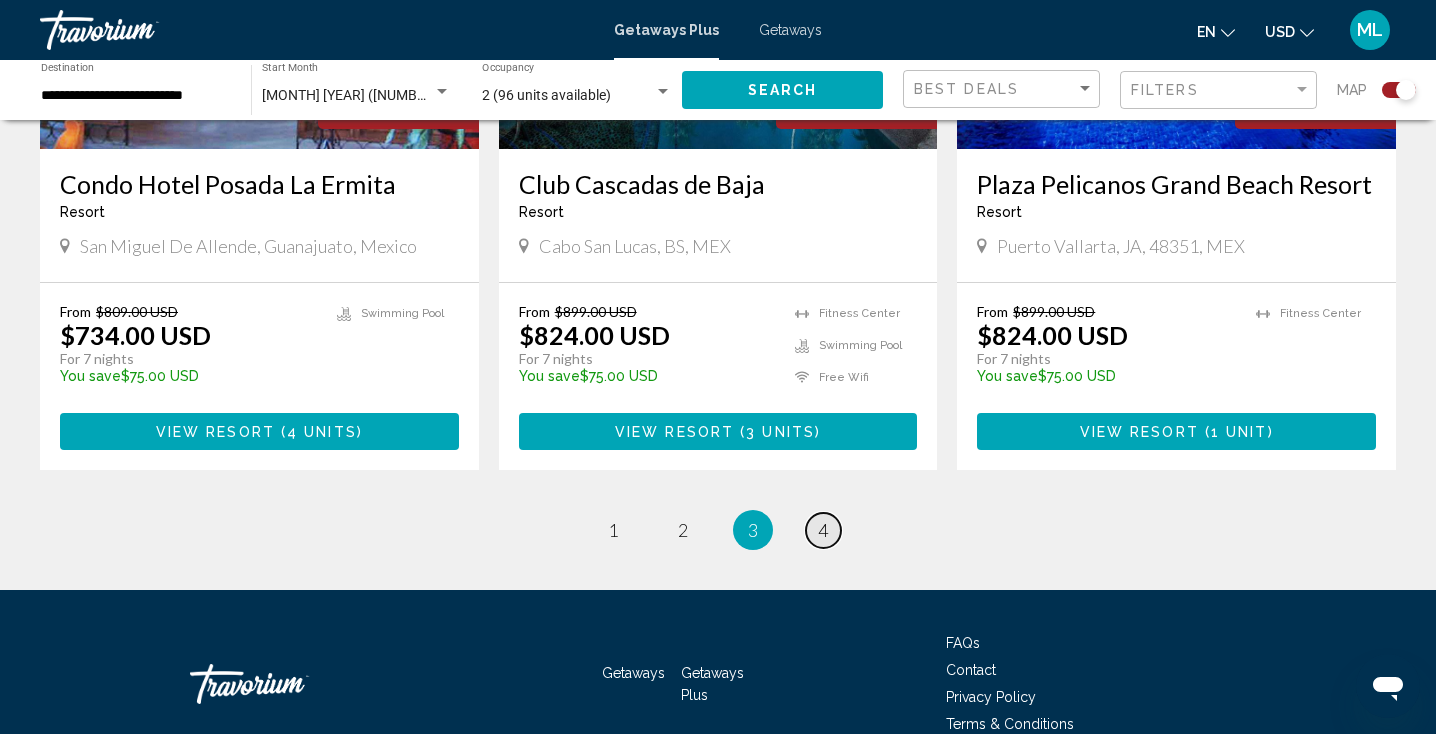 click on "4" at bounding box center [823, 530] 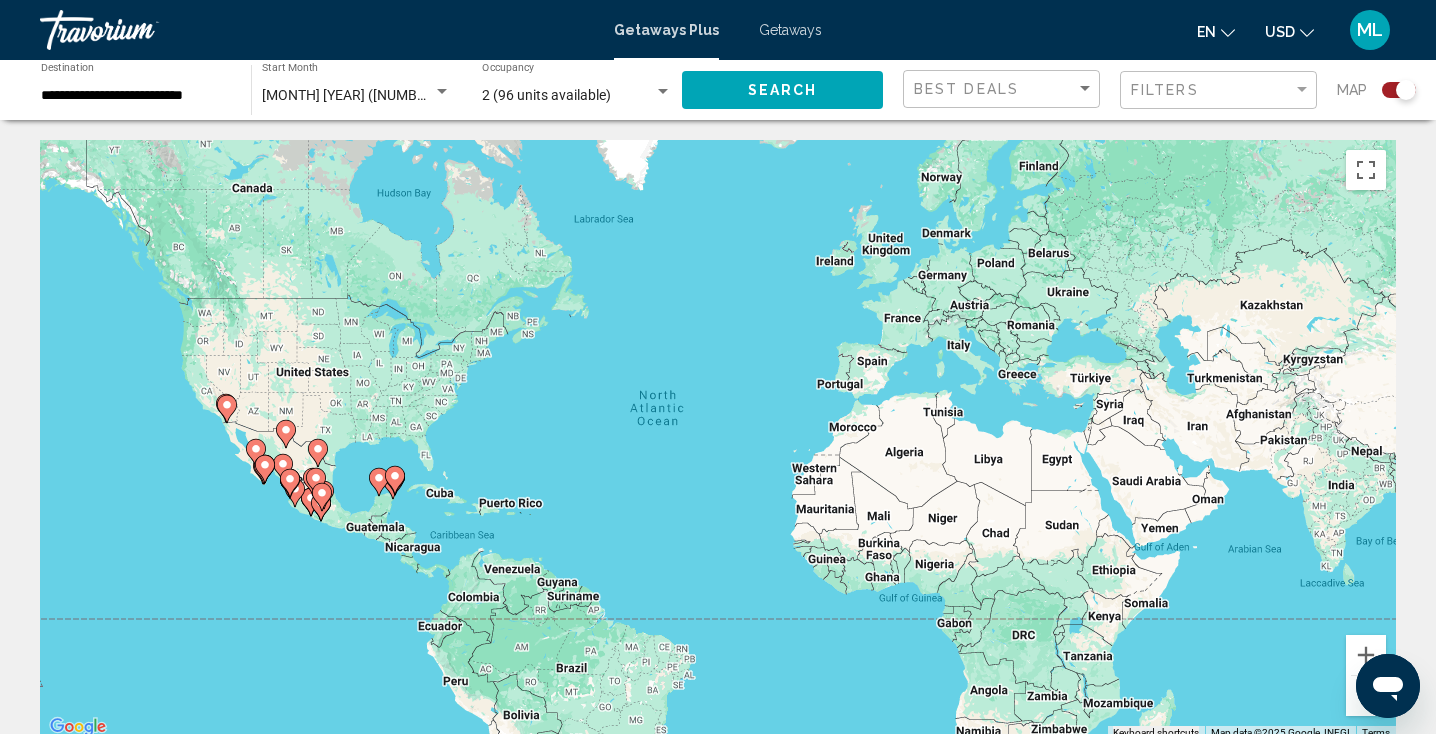 scroll, scrollTop: 0, scrollLeft: 0, axis: both 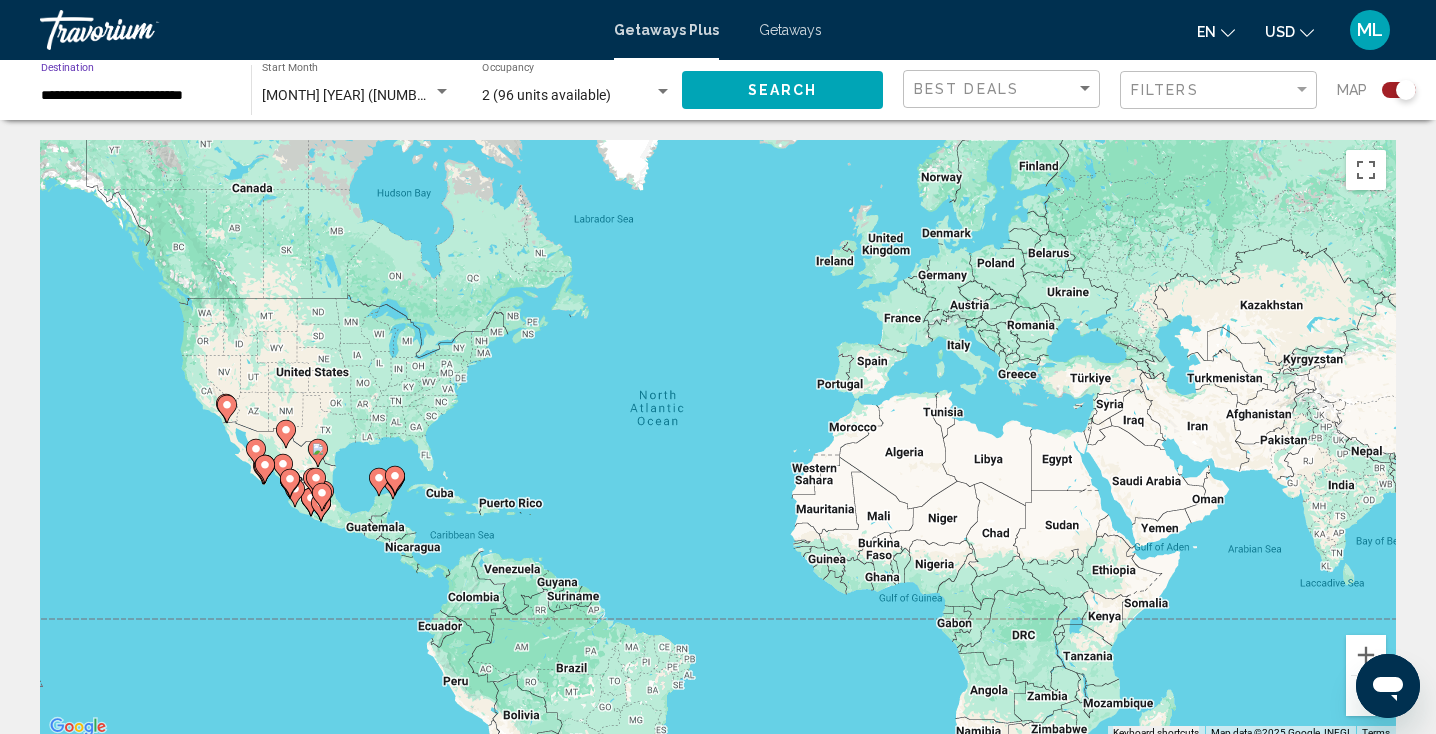 click on "**********" at bounding box center [136, 96] 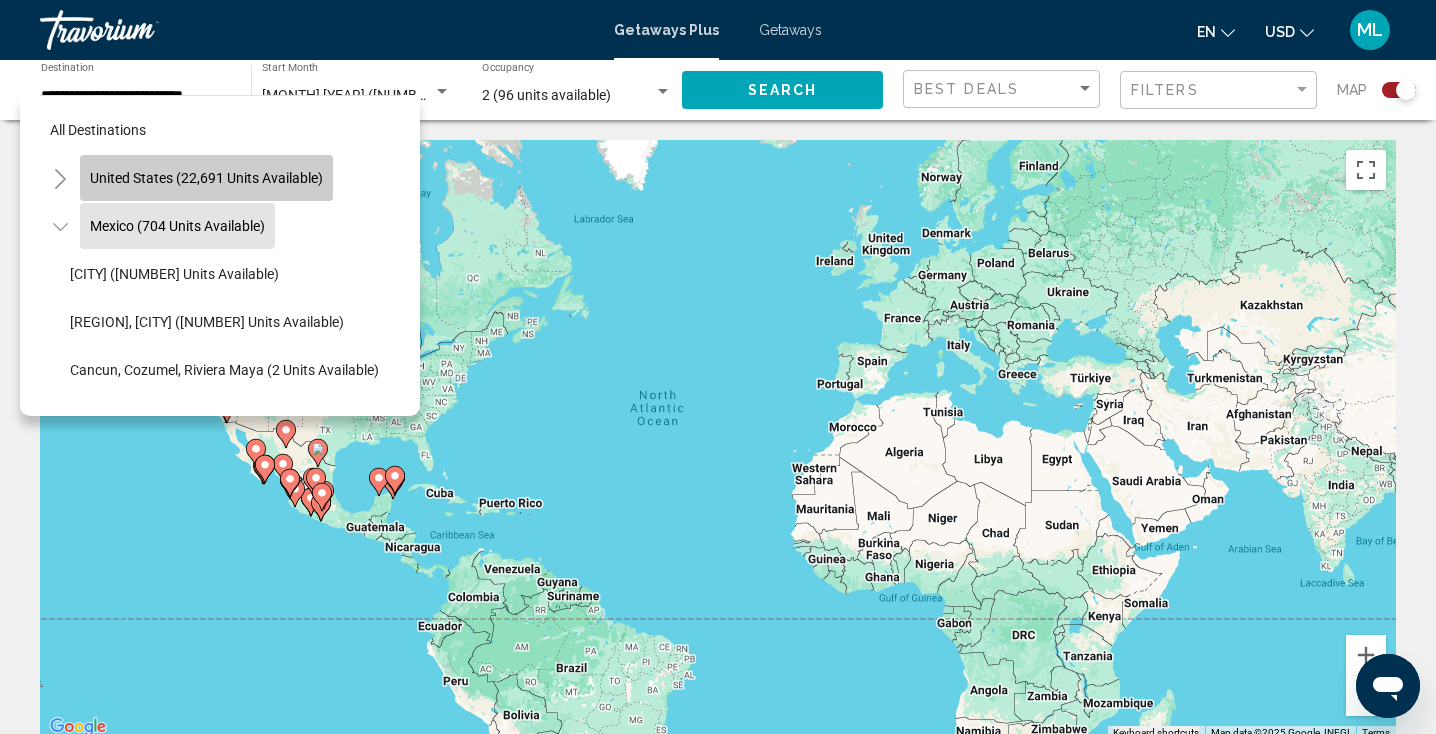 click on "United States (22,691 units available)" at bounding box center [177, 226] 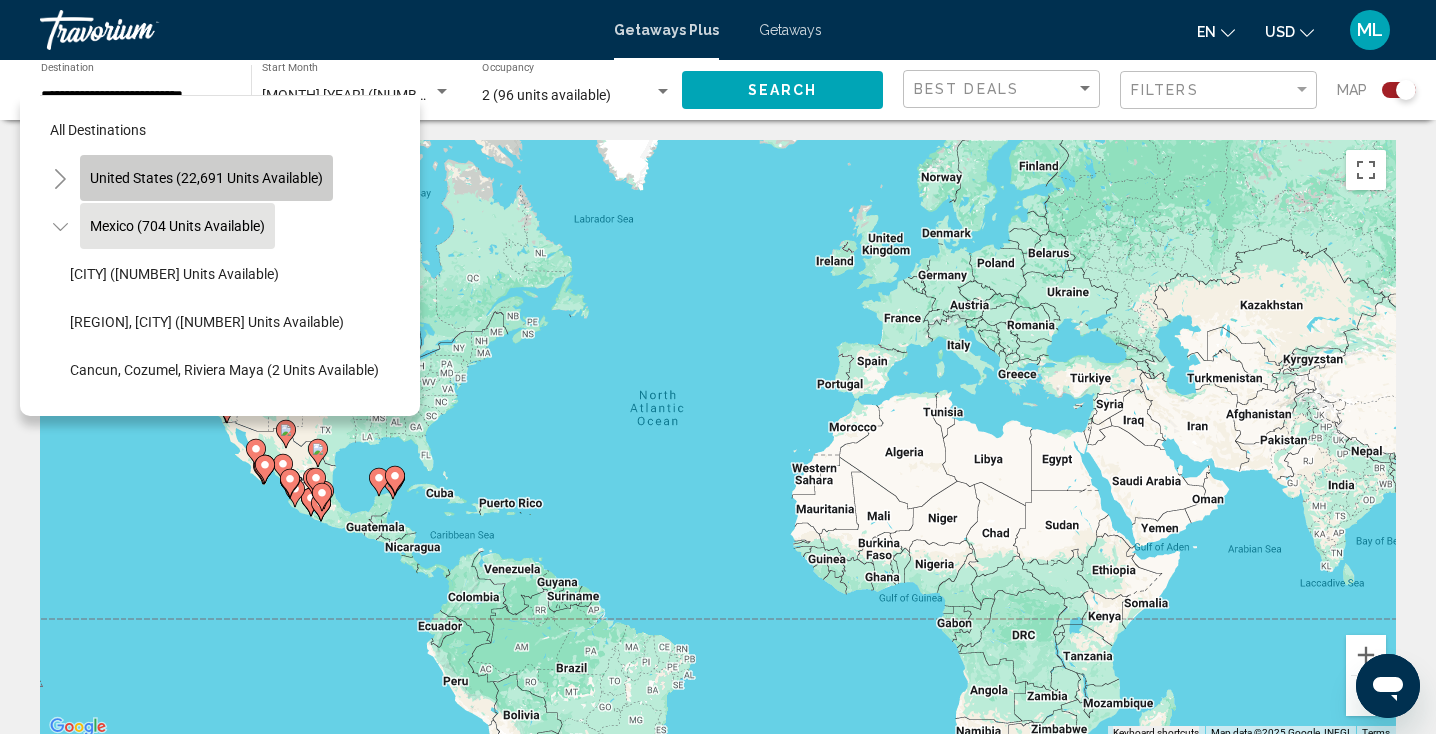 type on "**********" 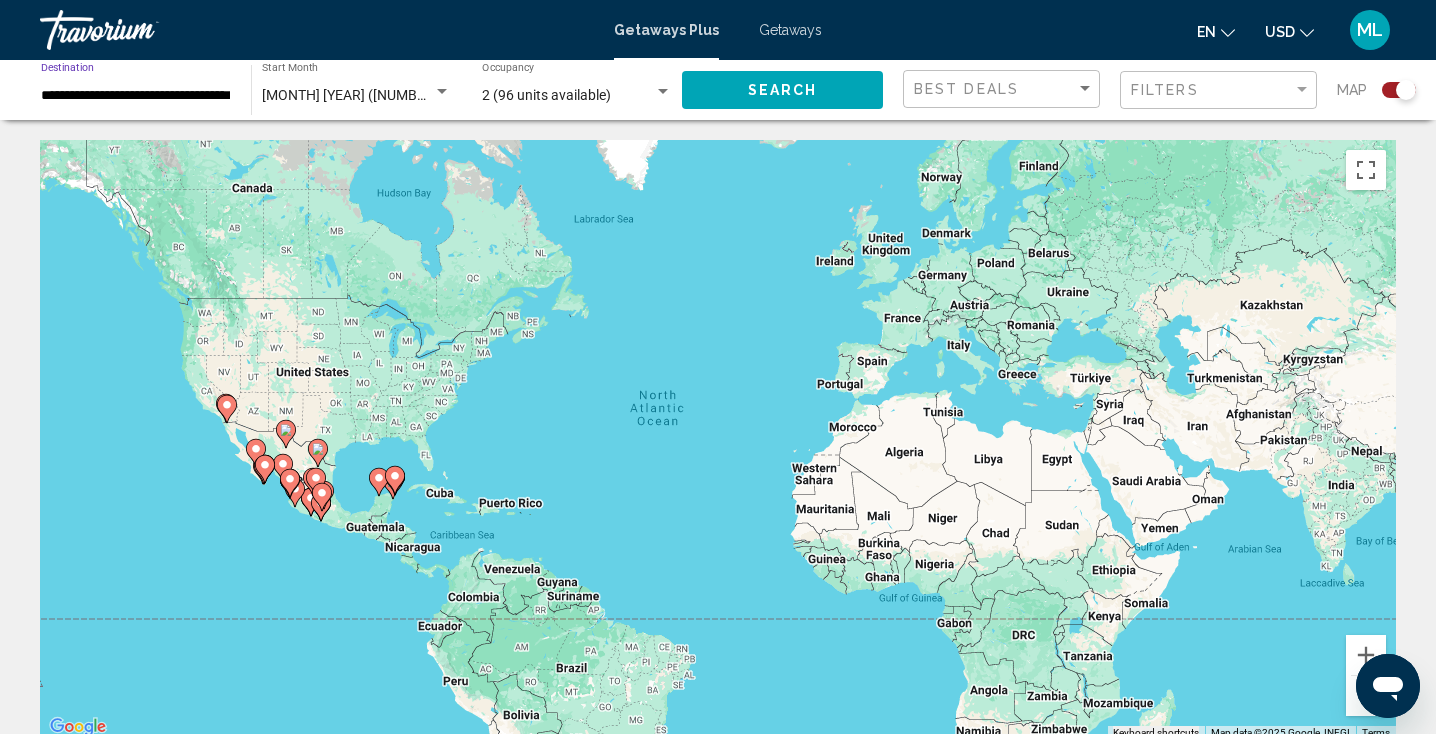 click on "Getaways" at bounding box center (790, 30) 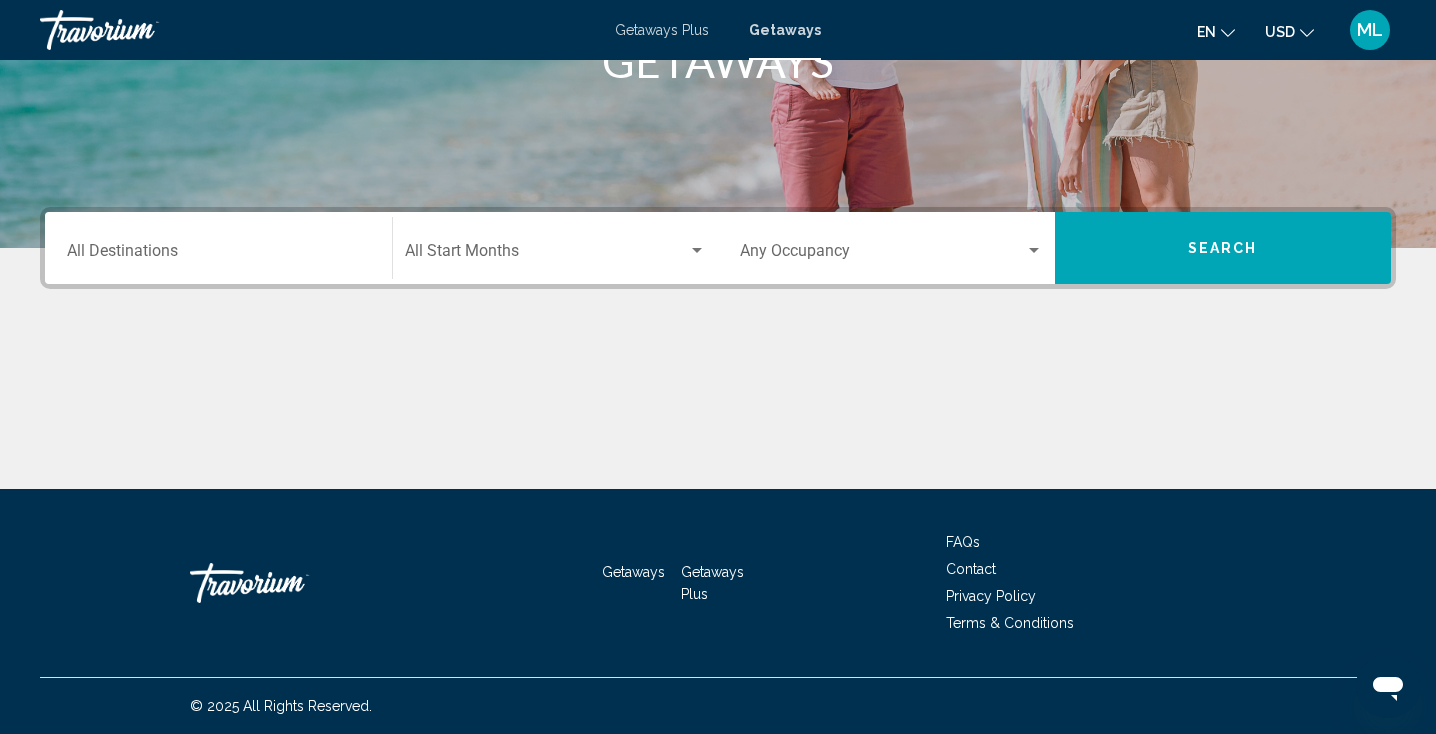 scroll, scrollTop: 352, scrollLeft: 0, axis: vertical 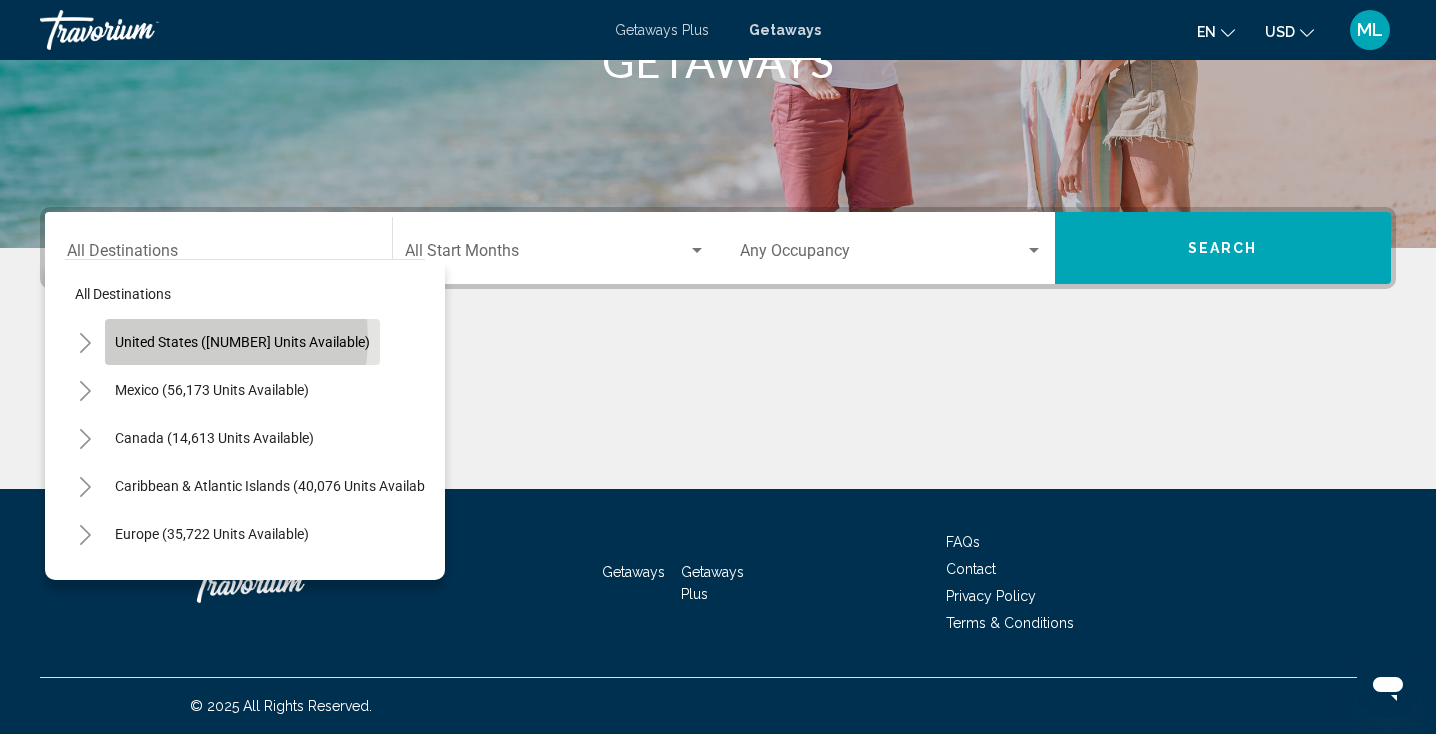 click on "United States ([NUMBER] units available)" at bounding box center (212, 390) 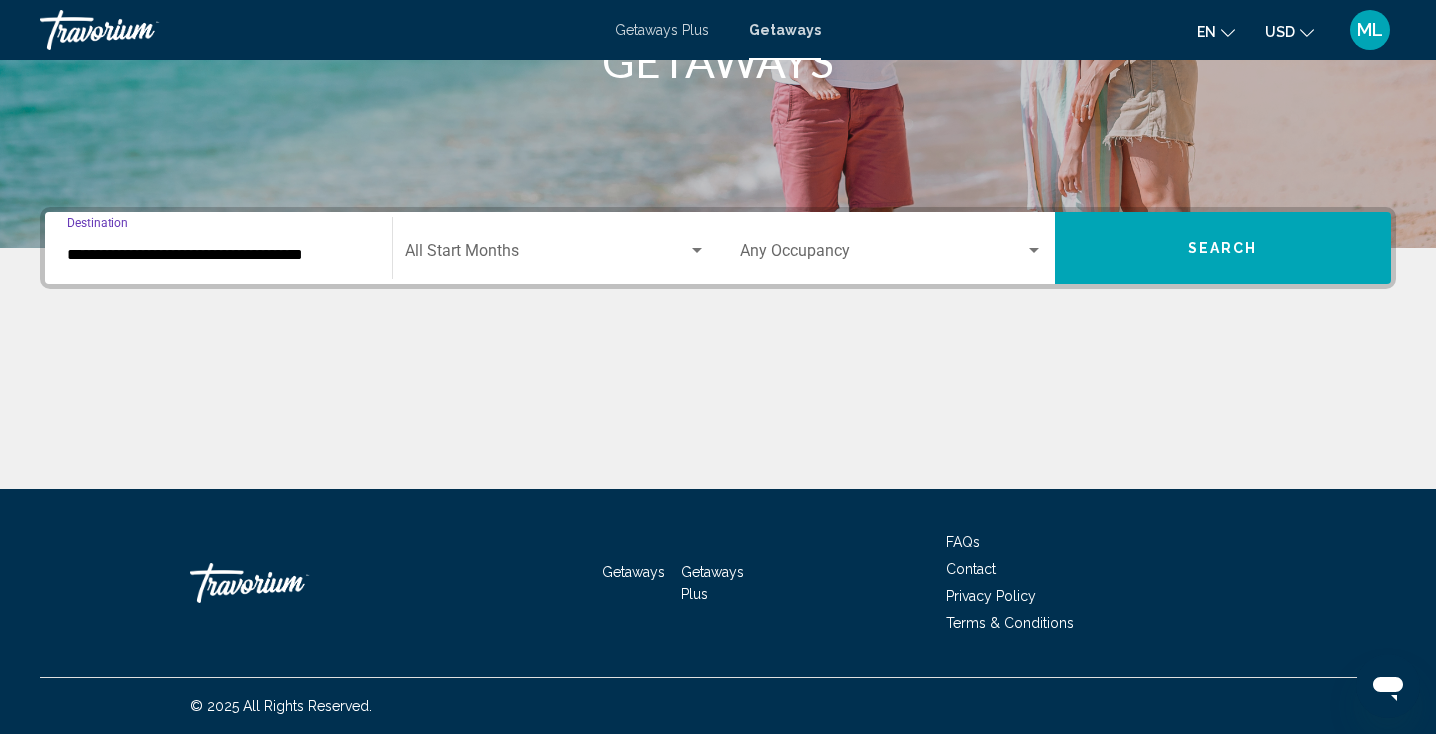 click at bounding box center (697, 250) 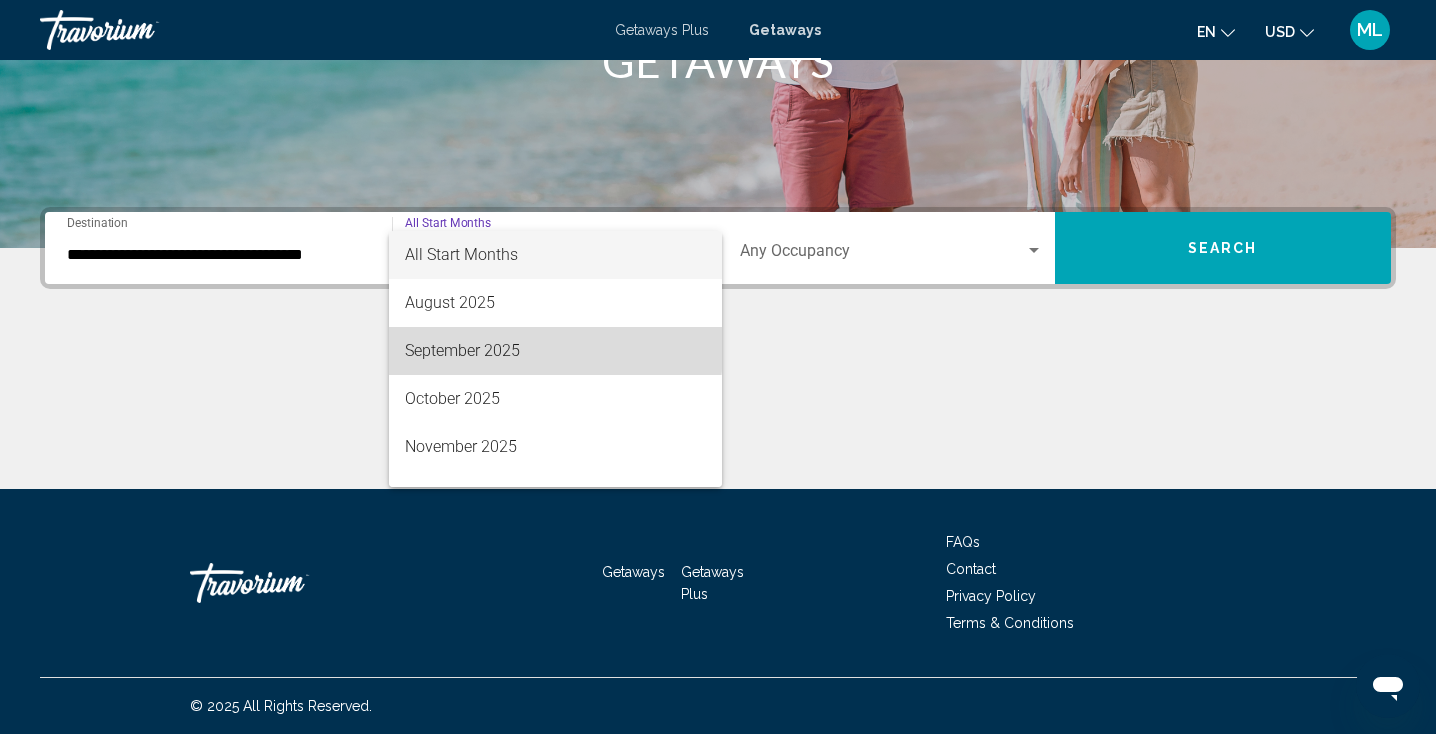 click on "September 2025" at bounding box center (556, 351) 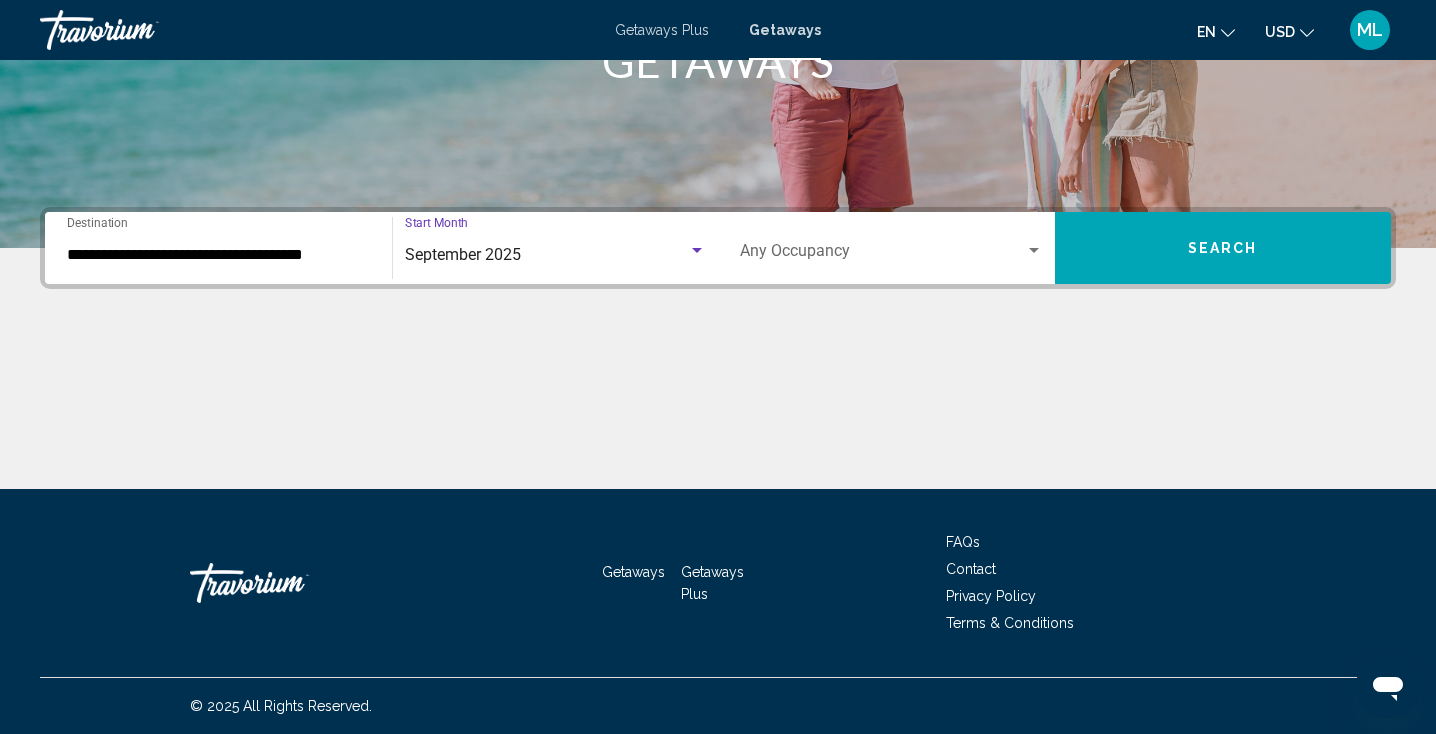 click at bounding box center [1034, 250] 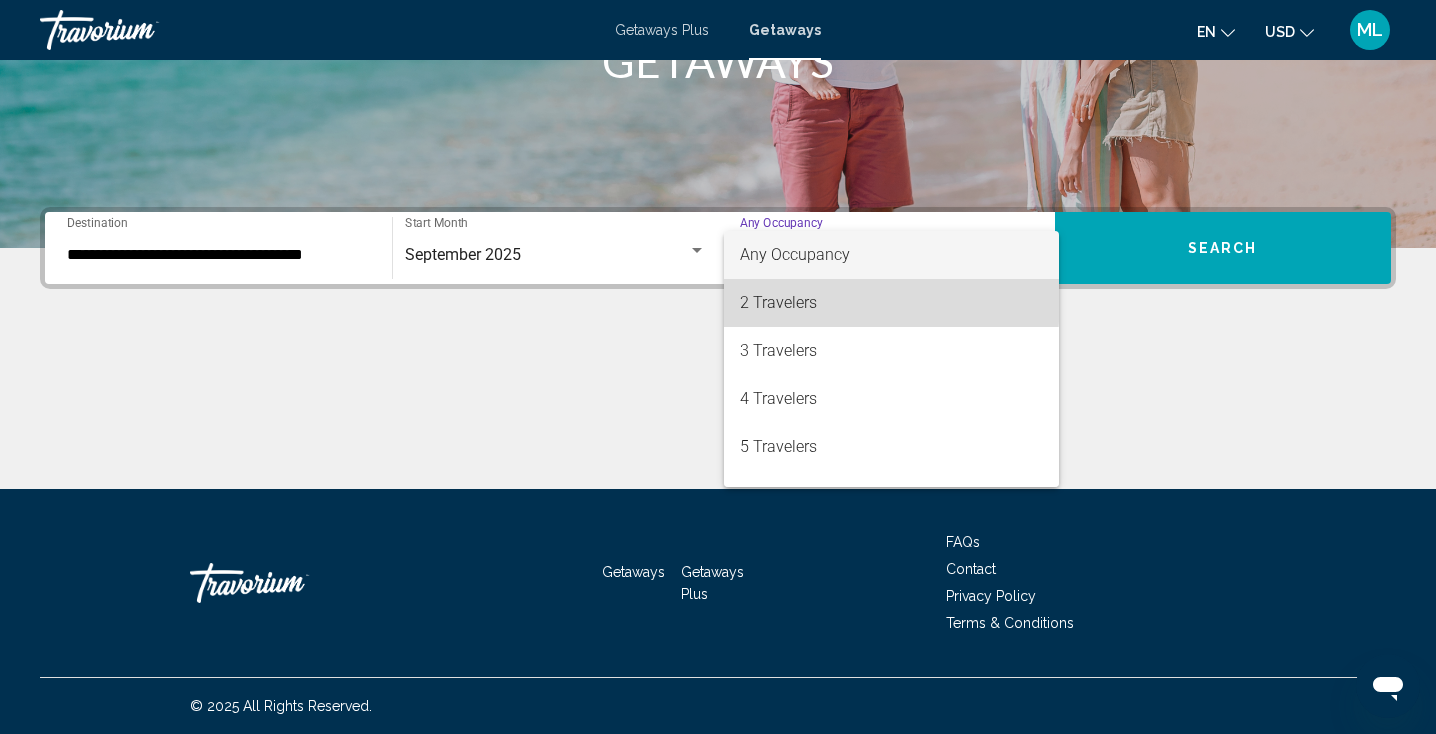 click on "2 Travelers" at bounding box center [891, 303] 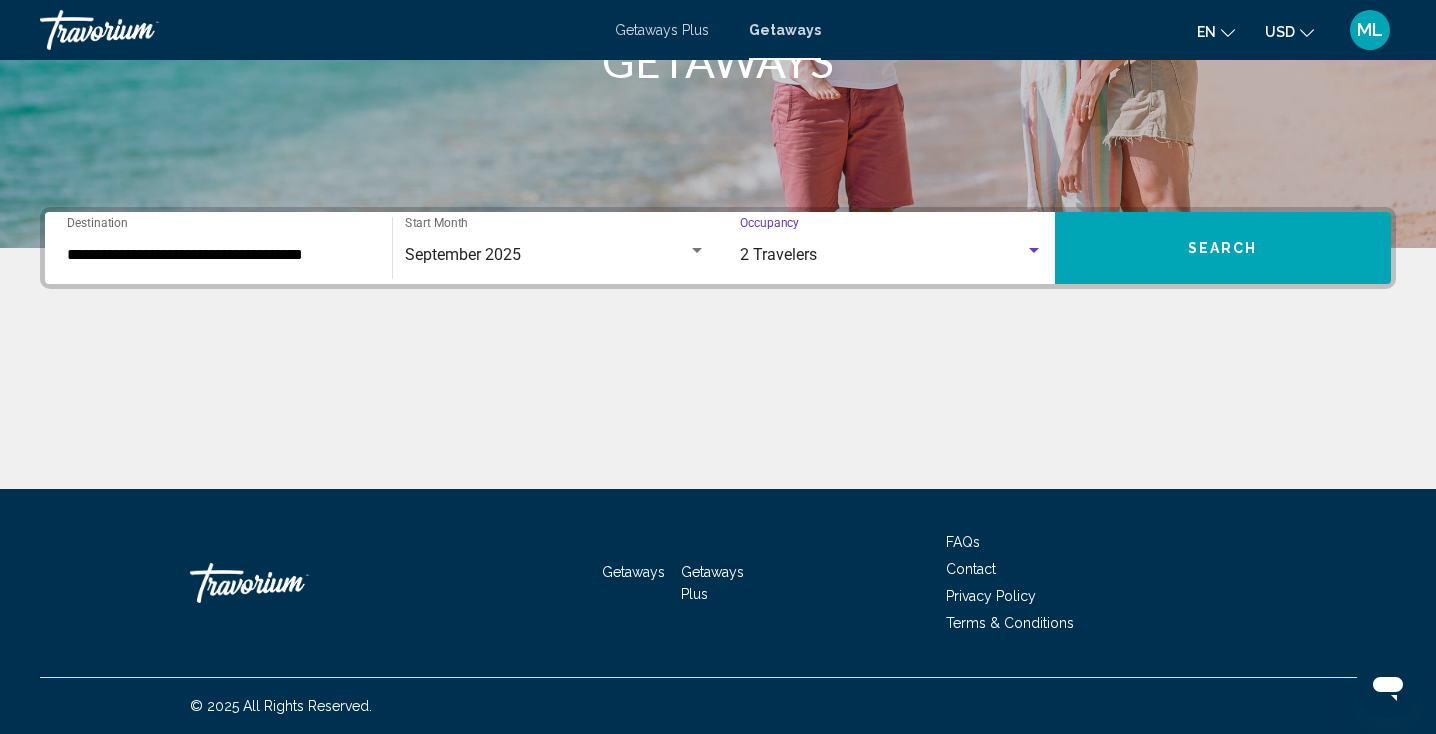 click on "Search" at bounding box center (1223, 248) 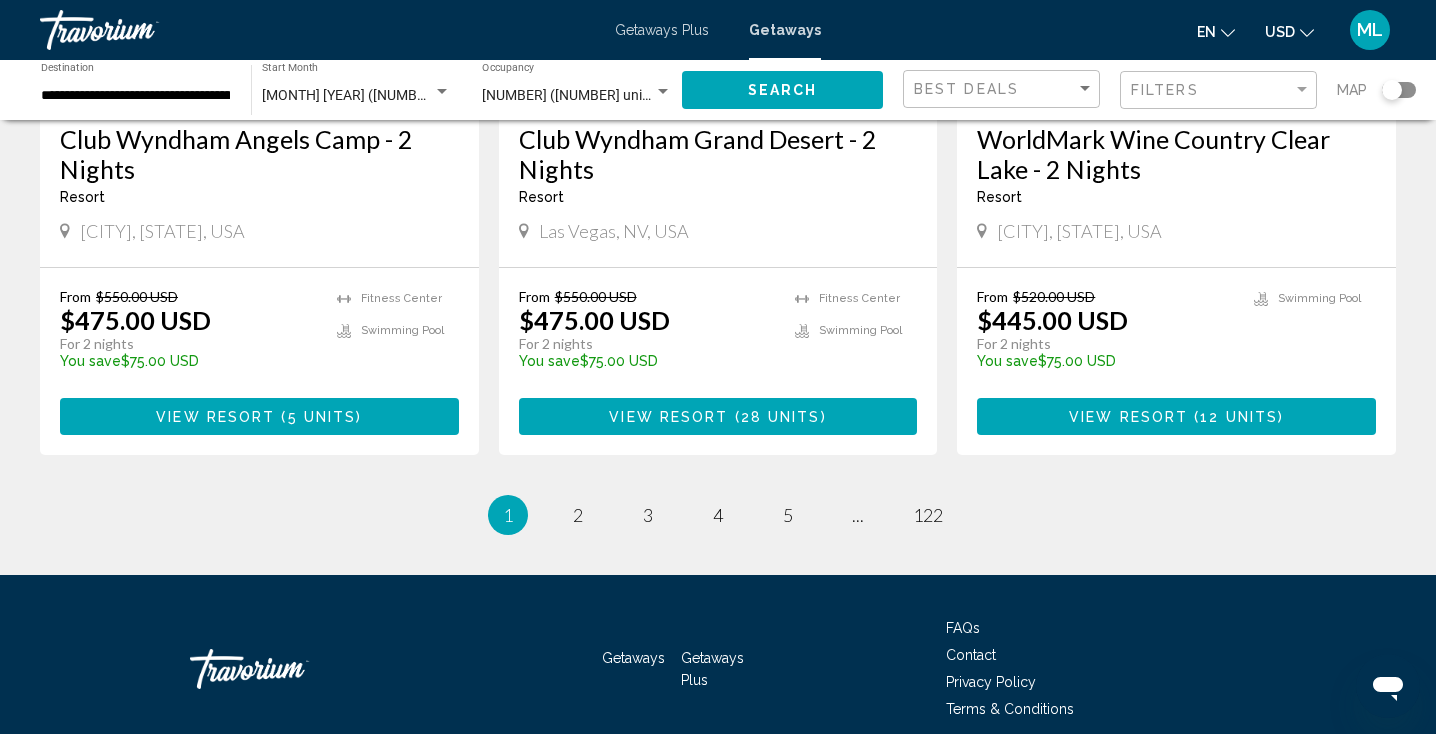 scroll, scrollTop: 2533, scrollLeft: 0, axis: vertical 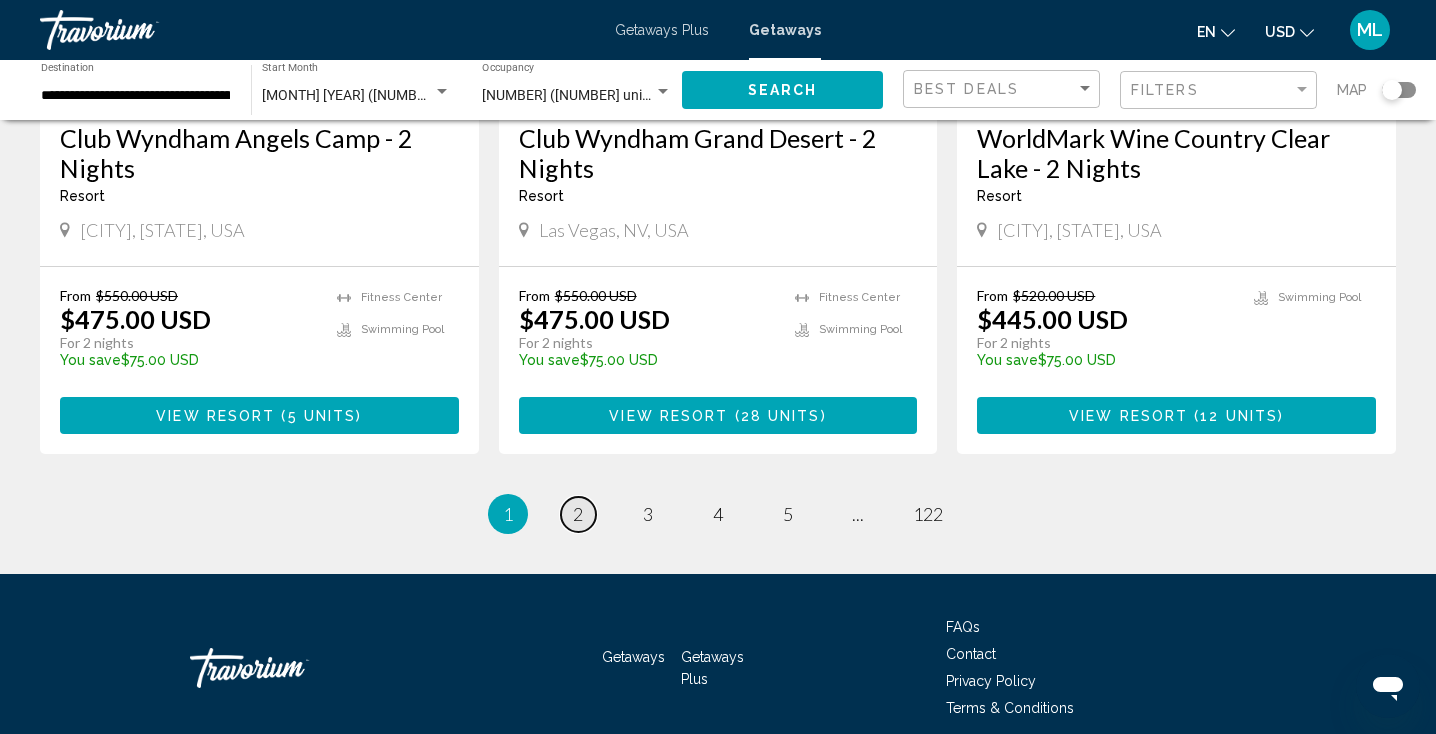 click on "2" at bounding box center (578, 514) 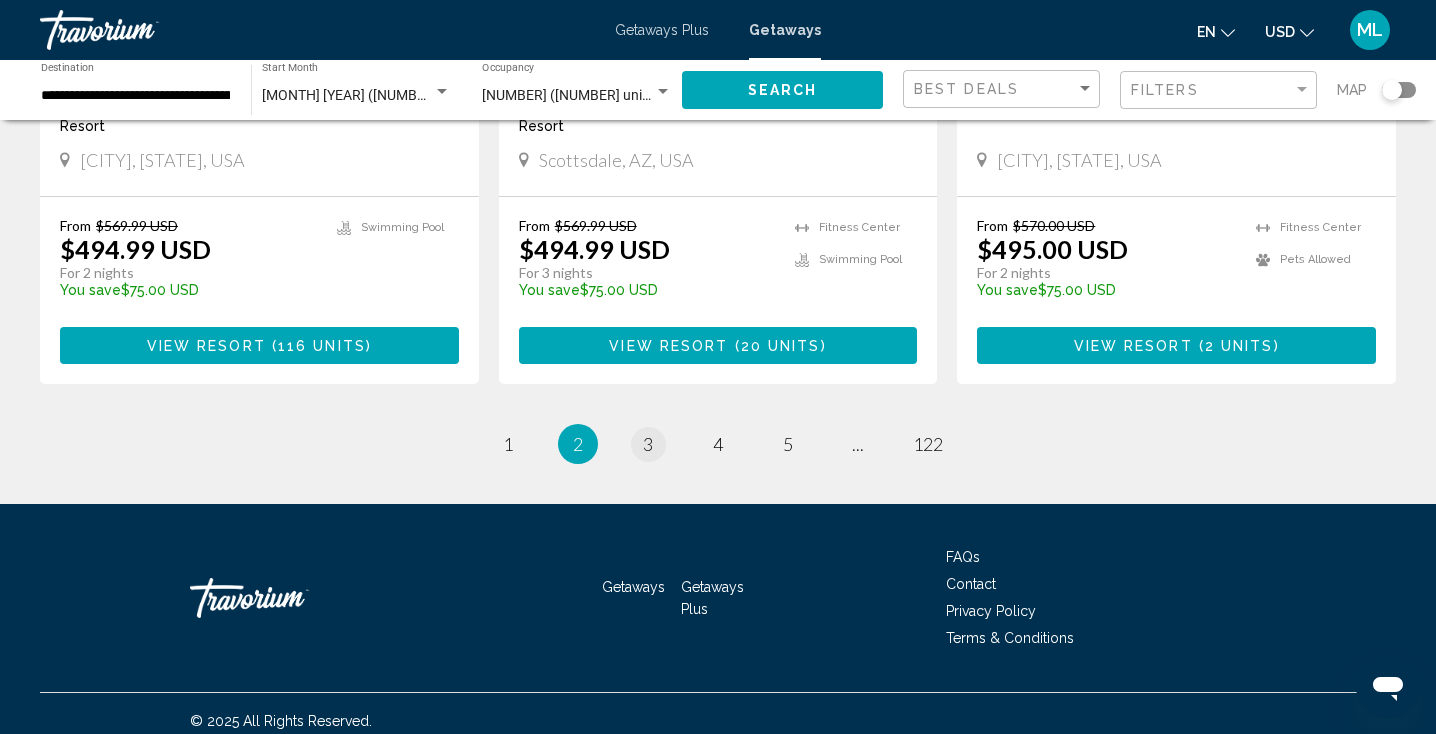 scroll, scrollTop: 2630, scrollLeft: 0, axis: vertical 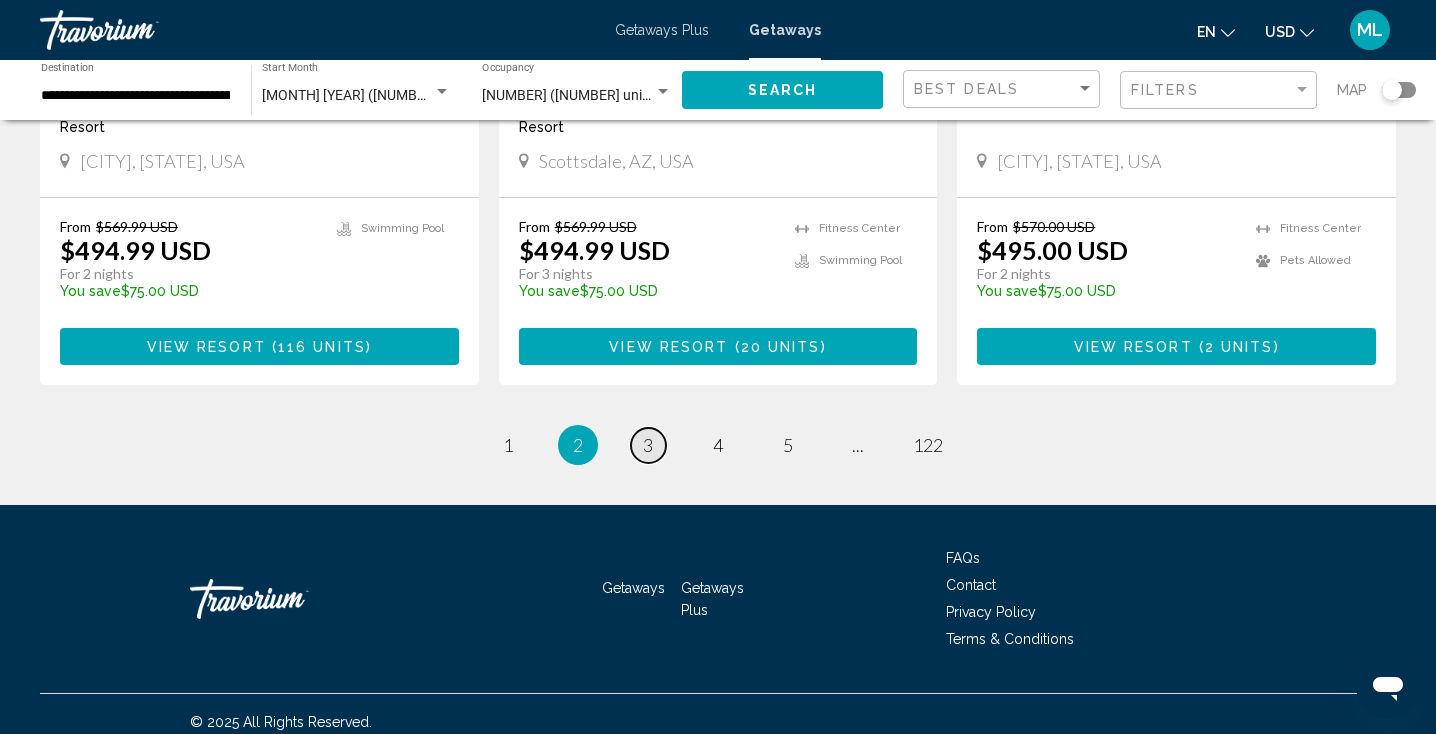 click on "3" at bounding box center [648, 445] 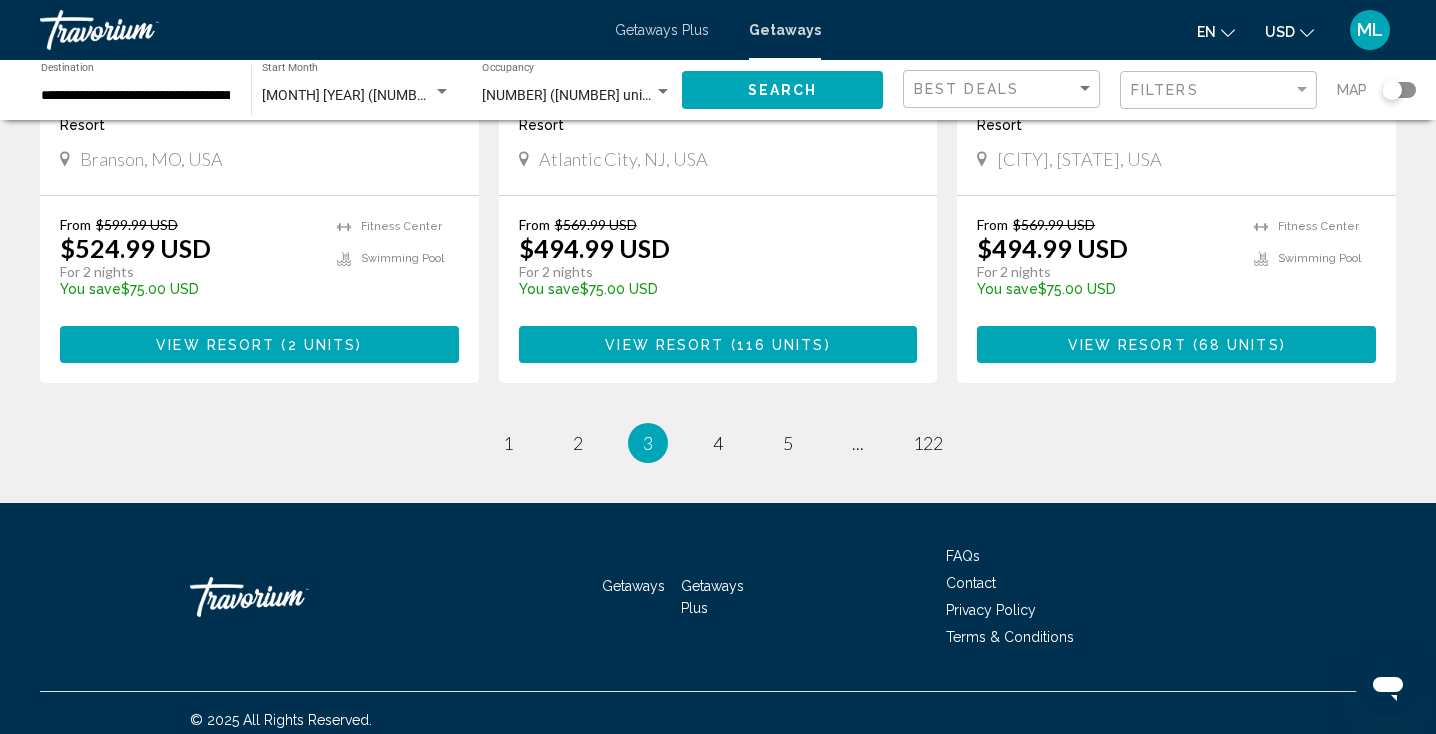 scroll, scrollTop: 2631, scrollLeft: 0, axis: vertical 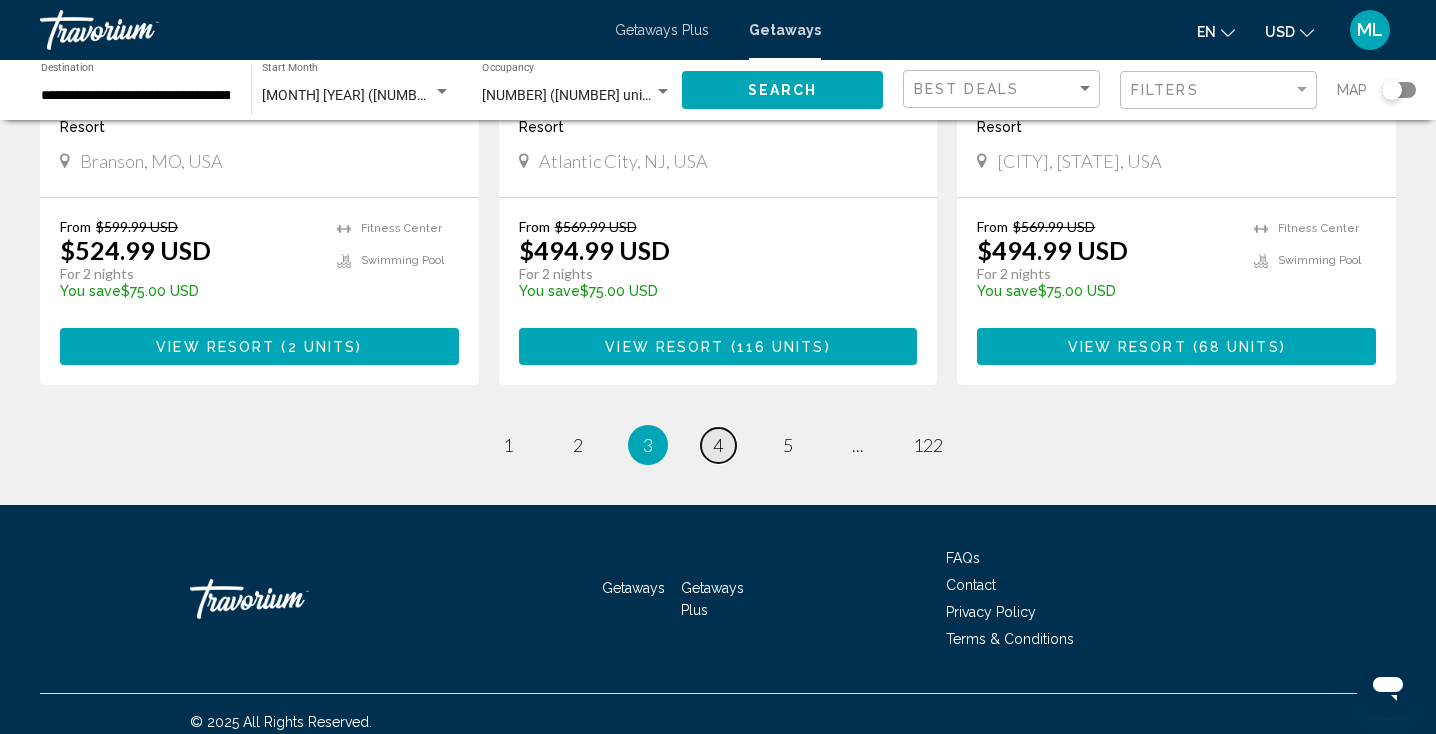 click on "4" at bounding box center [718, 445] 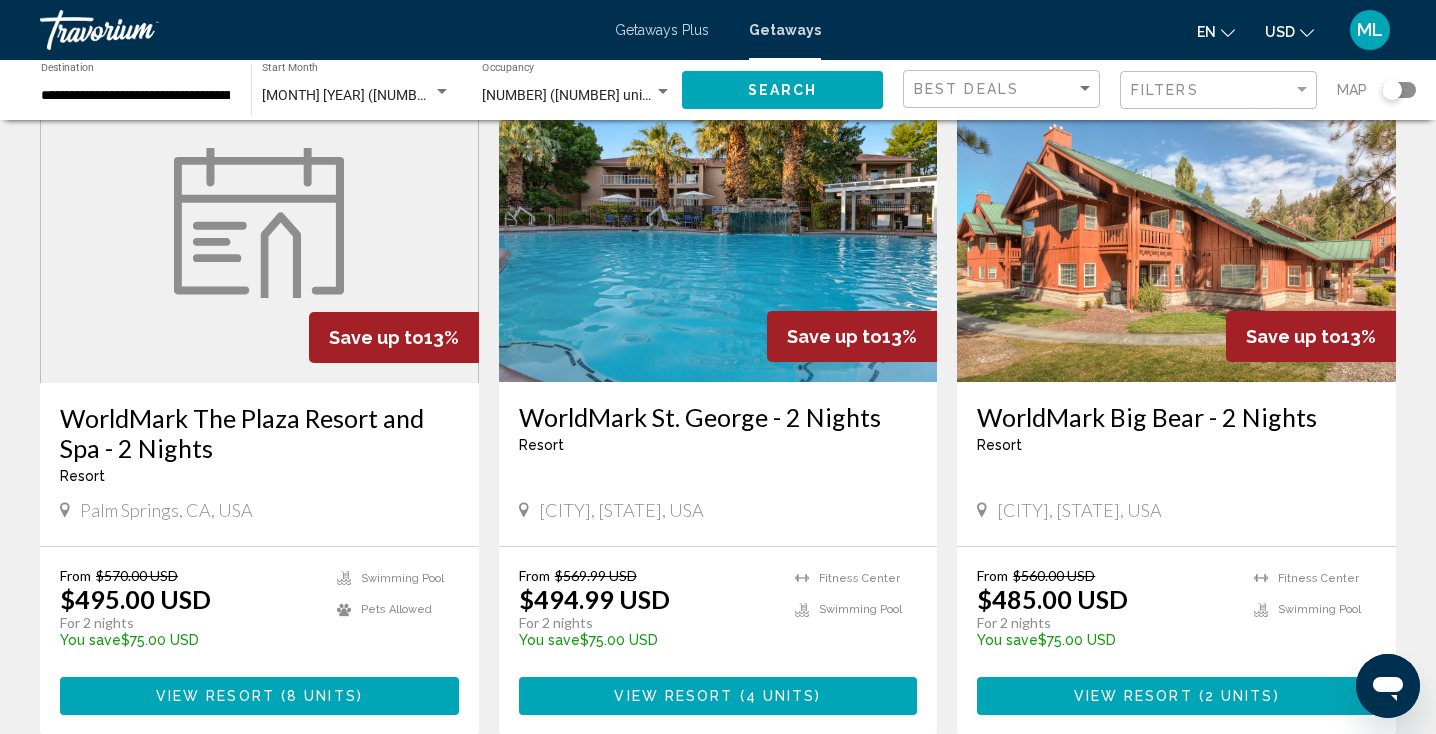 scroll, scrollTop: 860, scrollLeft: 0, axis: vertical 